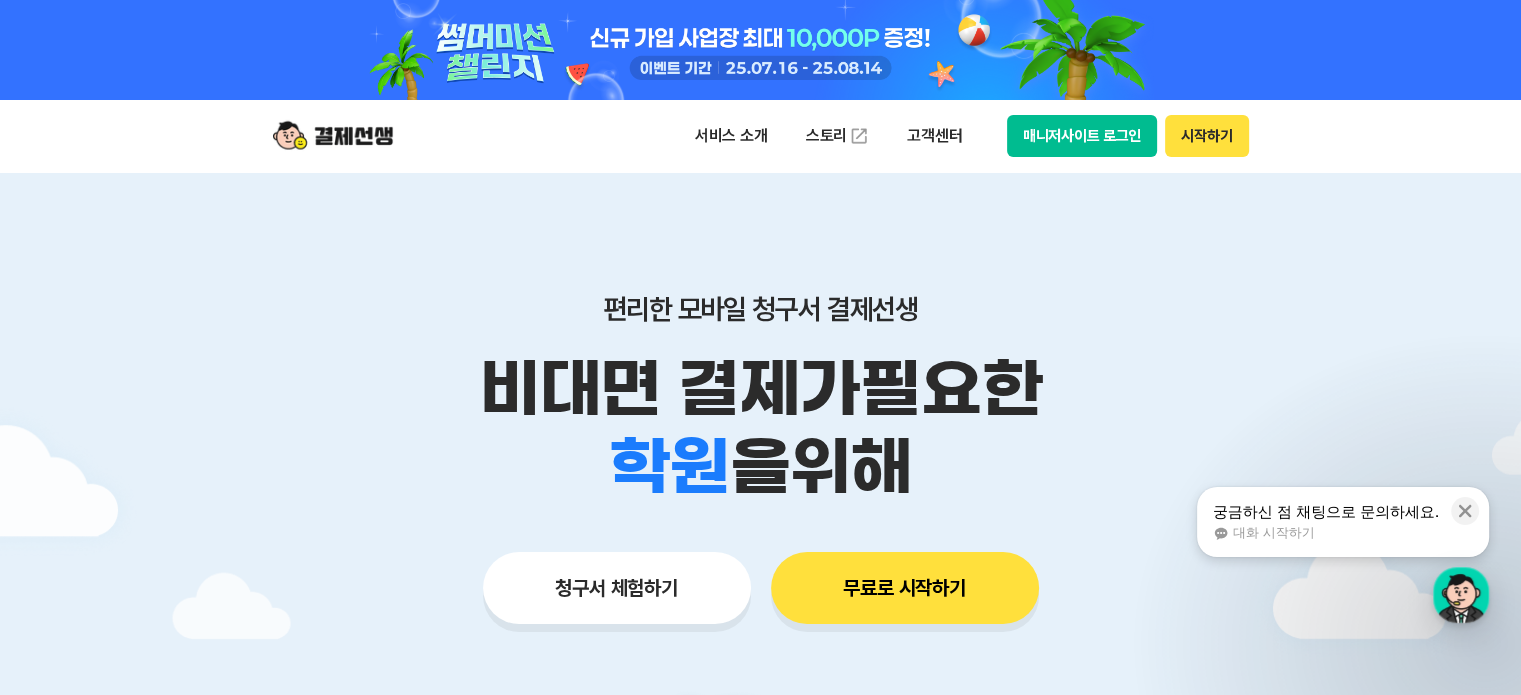 scroll, scrollTop: 0, scrollLeft: 0, axis: both 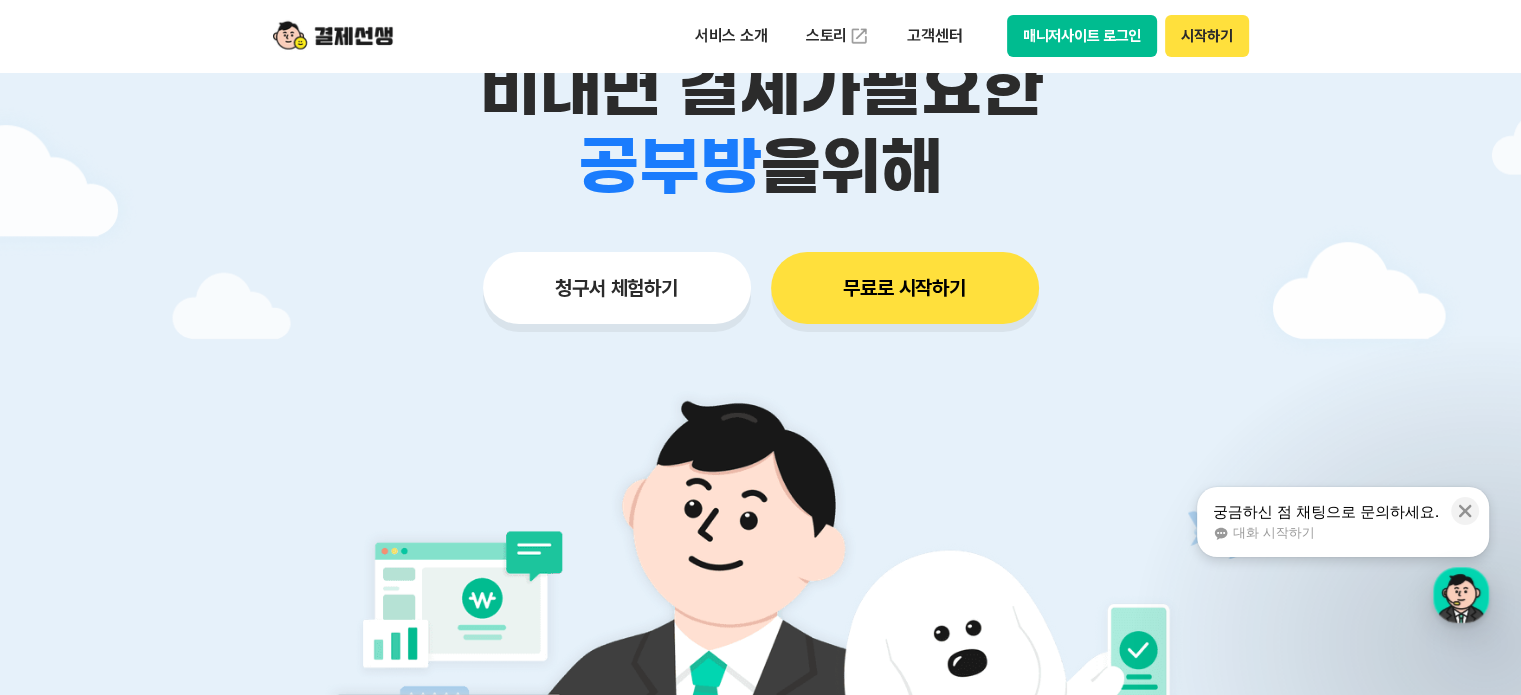 click on "무료로 시작하기" at bounding box center (905, 288) 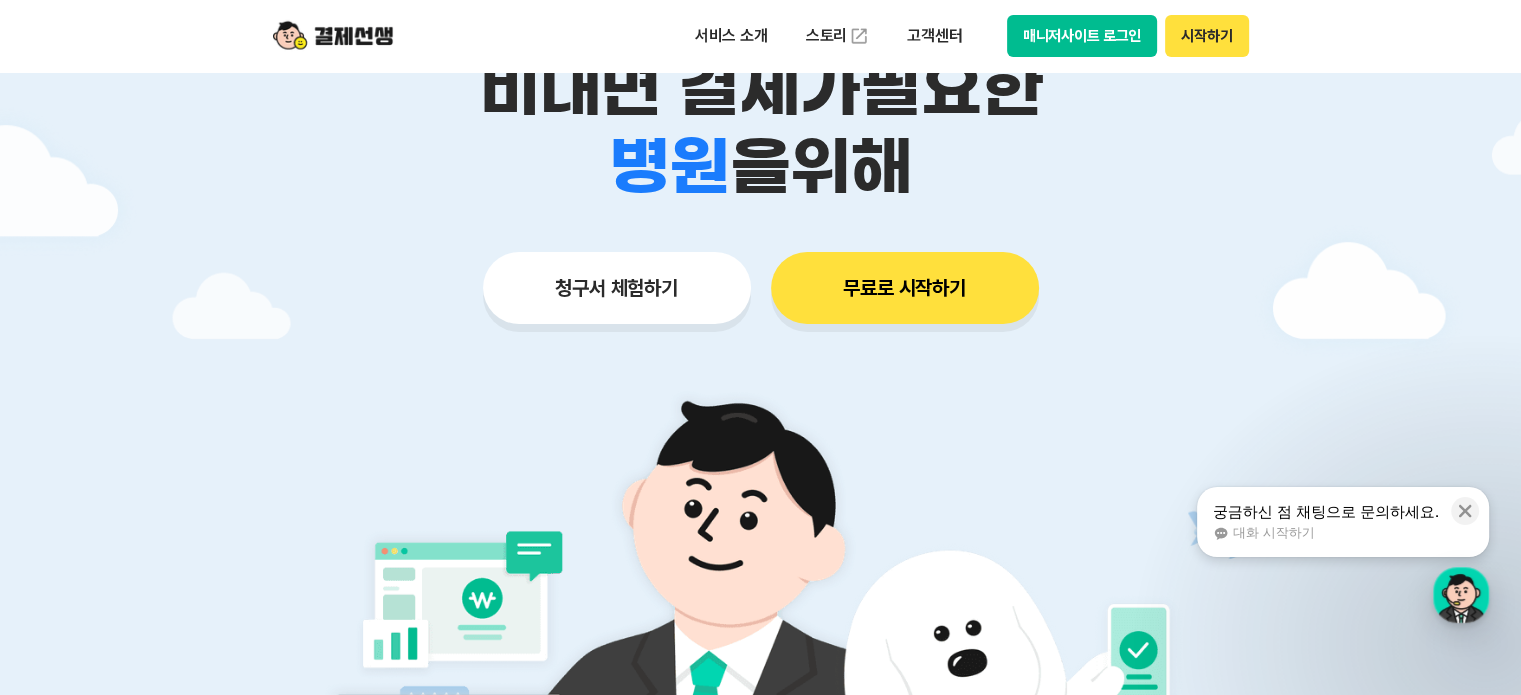 click on "청구서 체험하기" at bounding box center [617, 288] 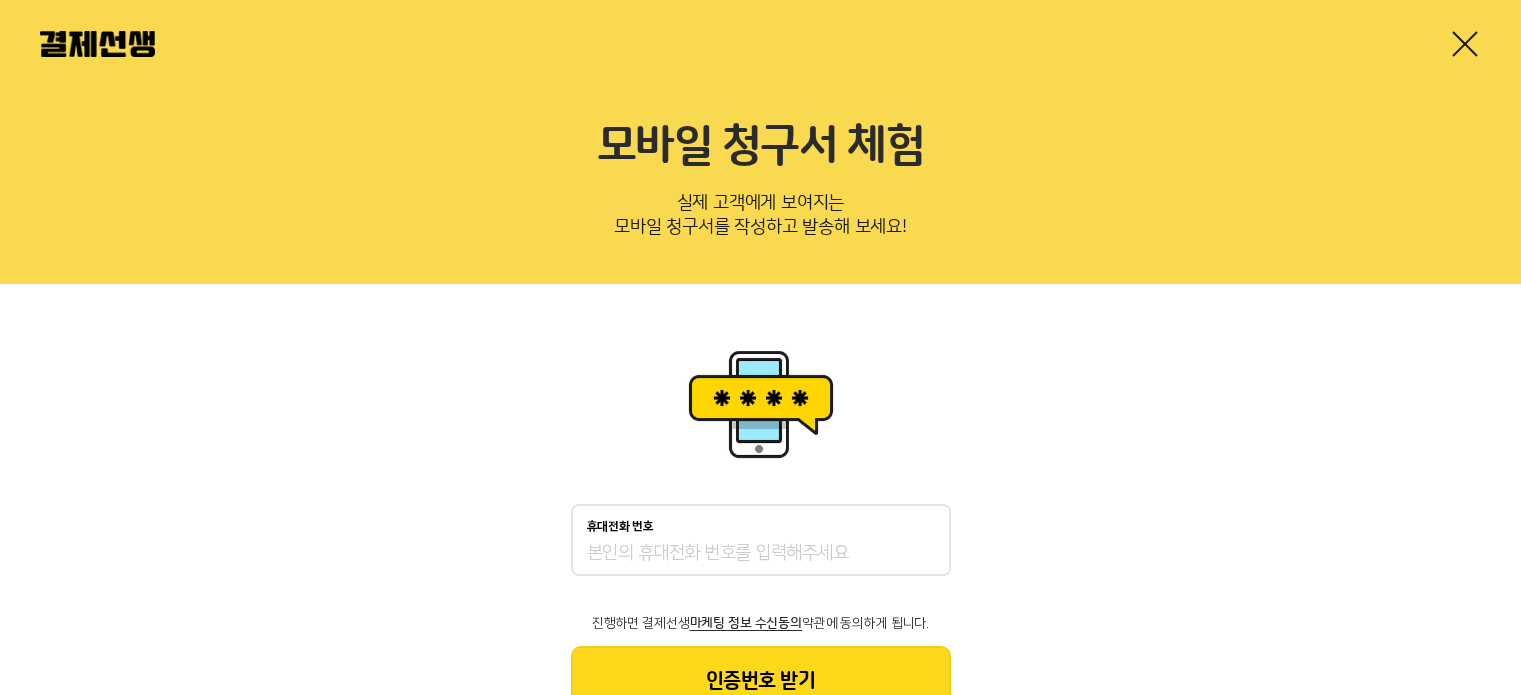 scroll, scrollTop: 0, scrollLeft: 0, axis: both 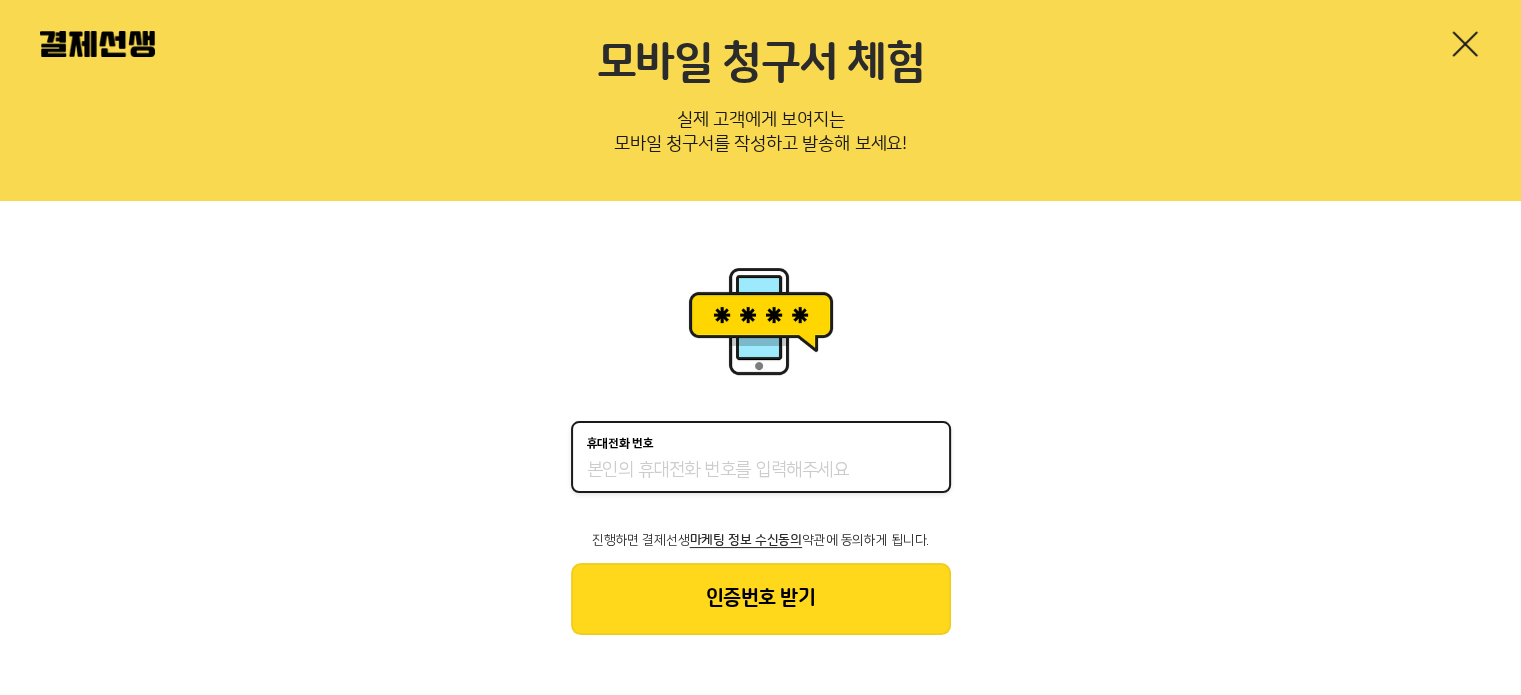 click on "휴대전화 번호" at bounding box center [761, 471] 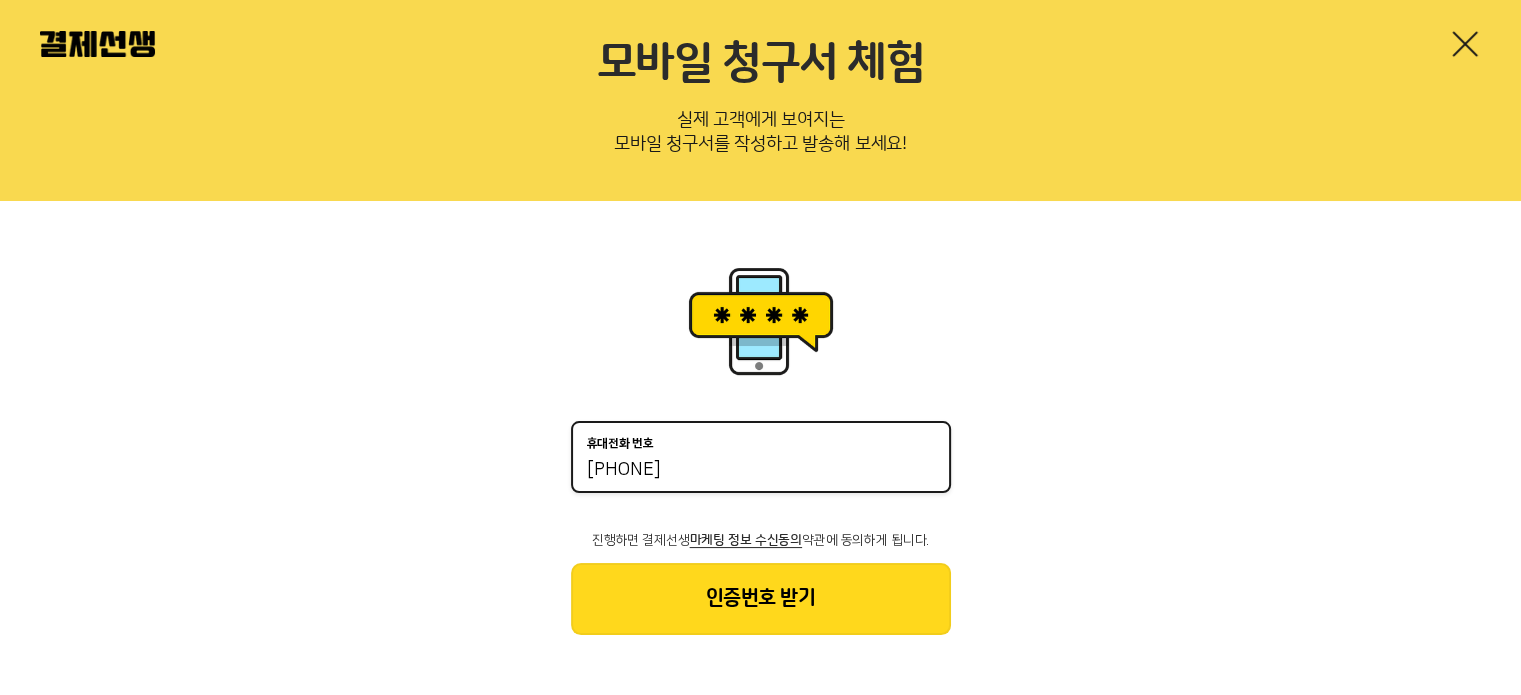 type on "01082566958" 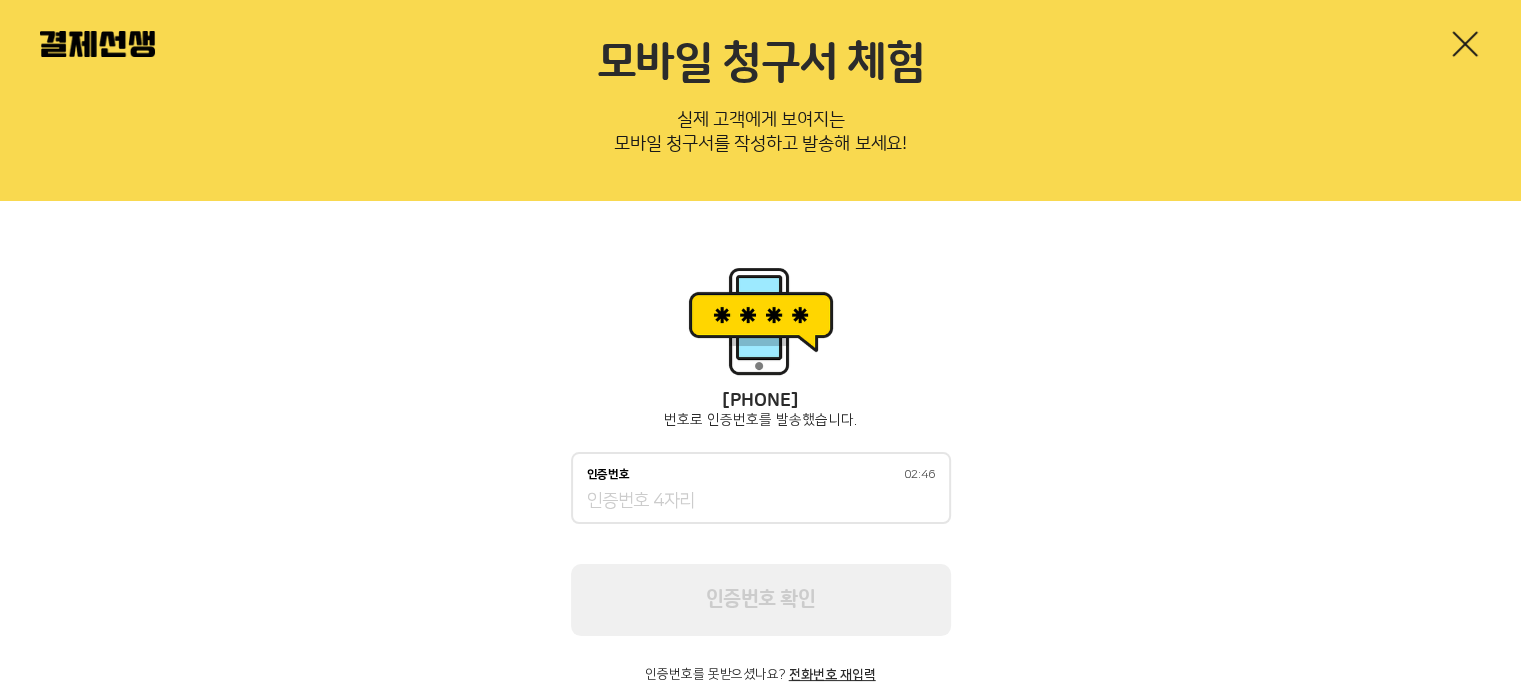 click on "인증번호 02:46" at bounding box center [761, 488] 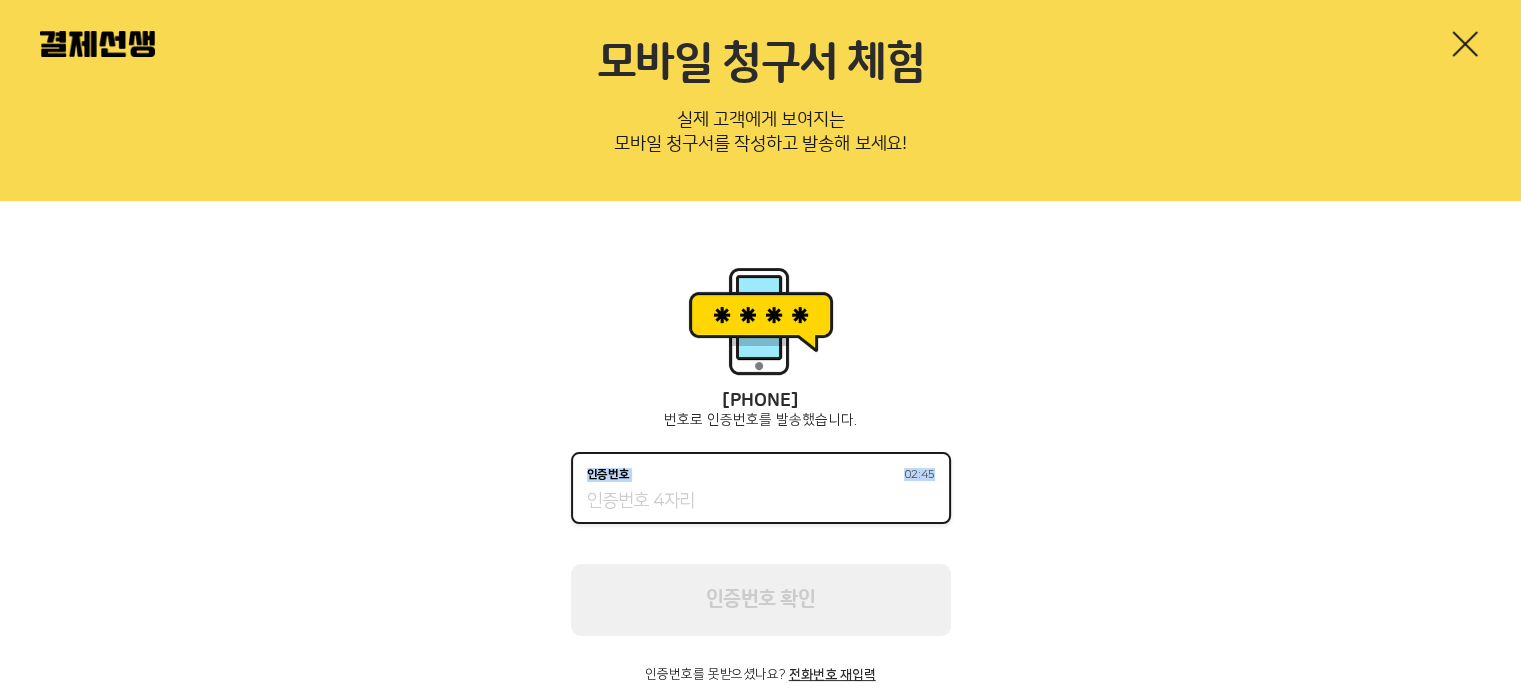 click on "인증번호 02:45" at bounding box center [761, 502] 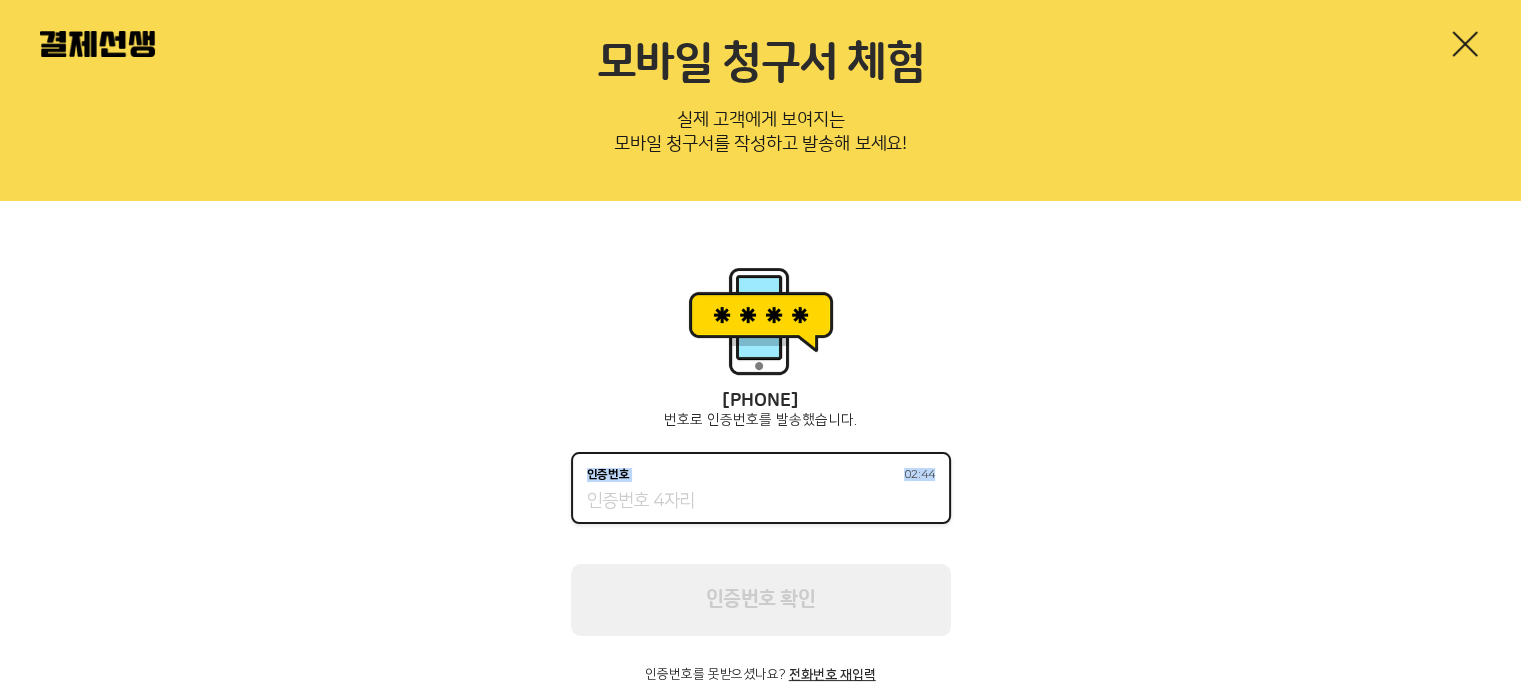 click on "인증번호 02:44" at bounding box center (761, 502) 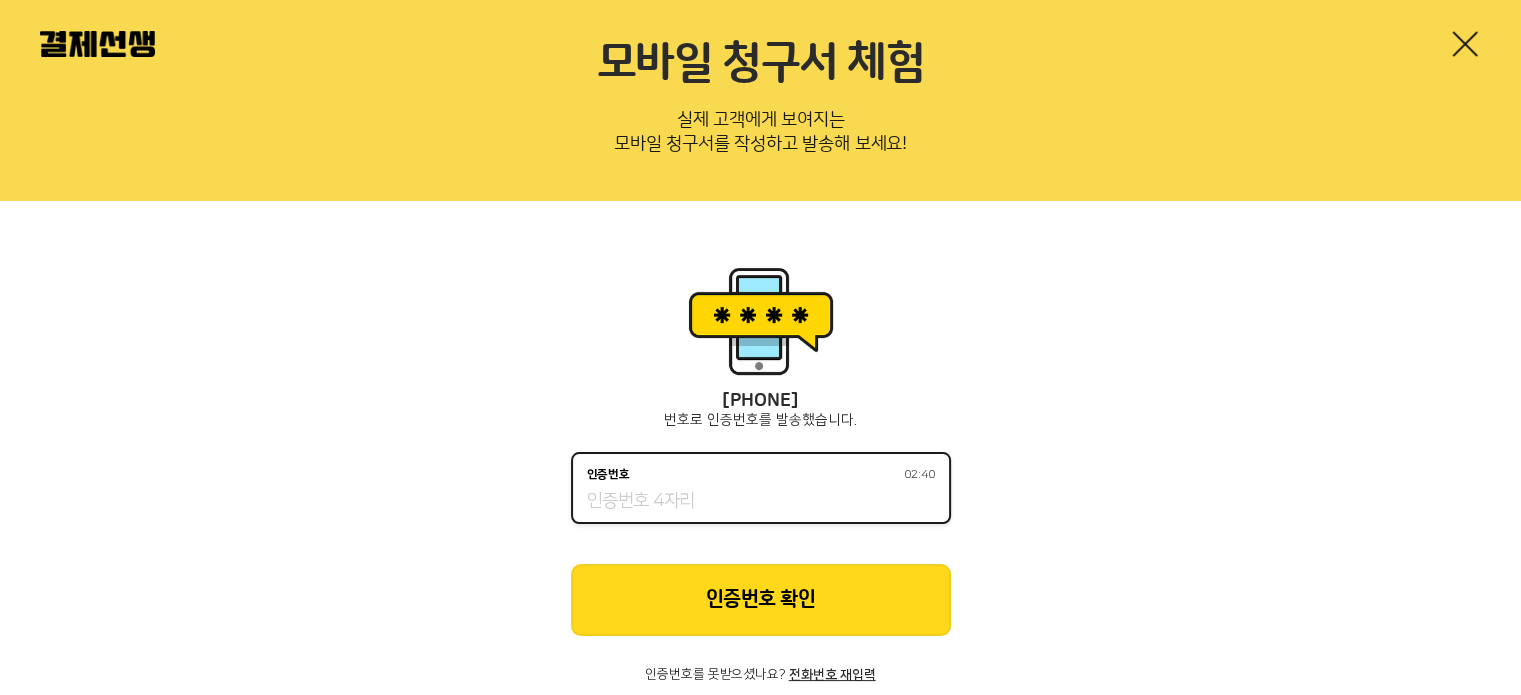 type on "3995" 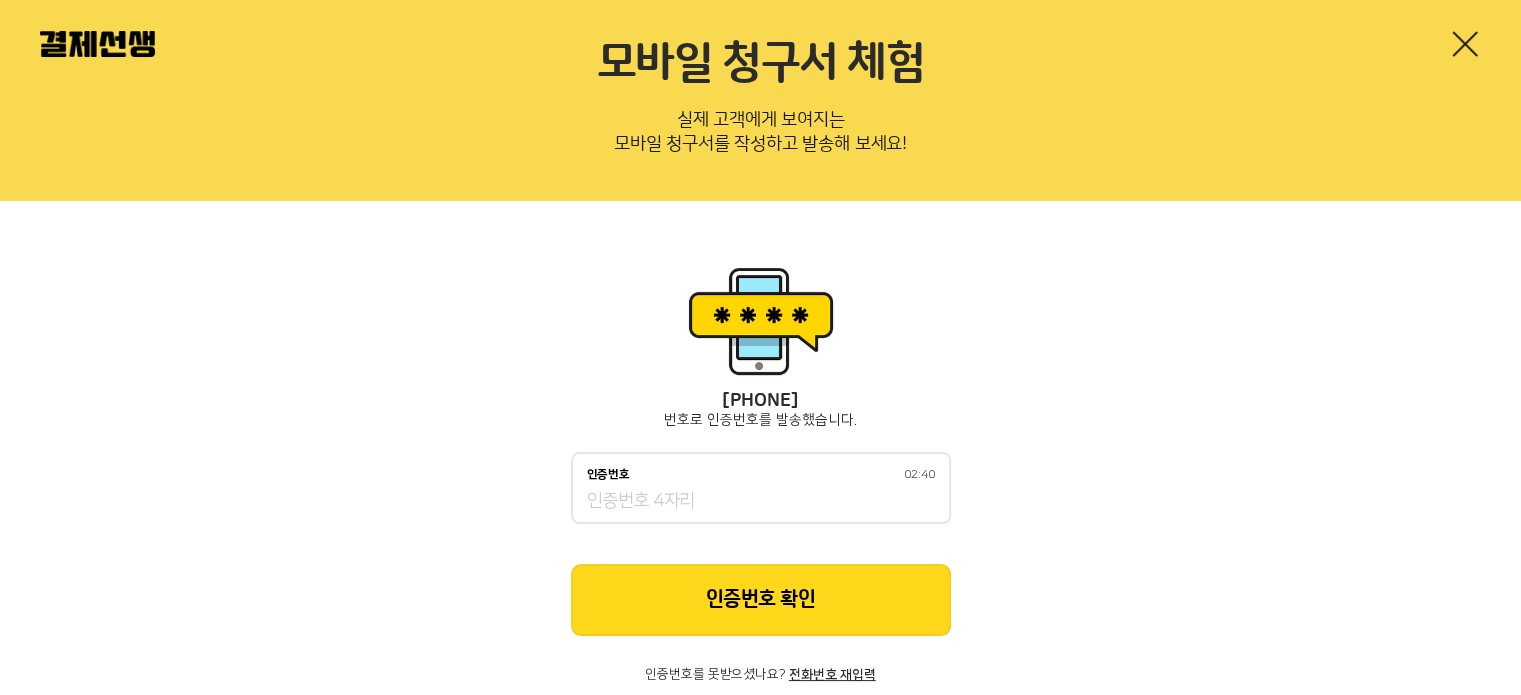 click on "인증번호 확인" at bounding box center (761, 600) 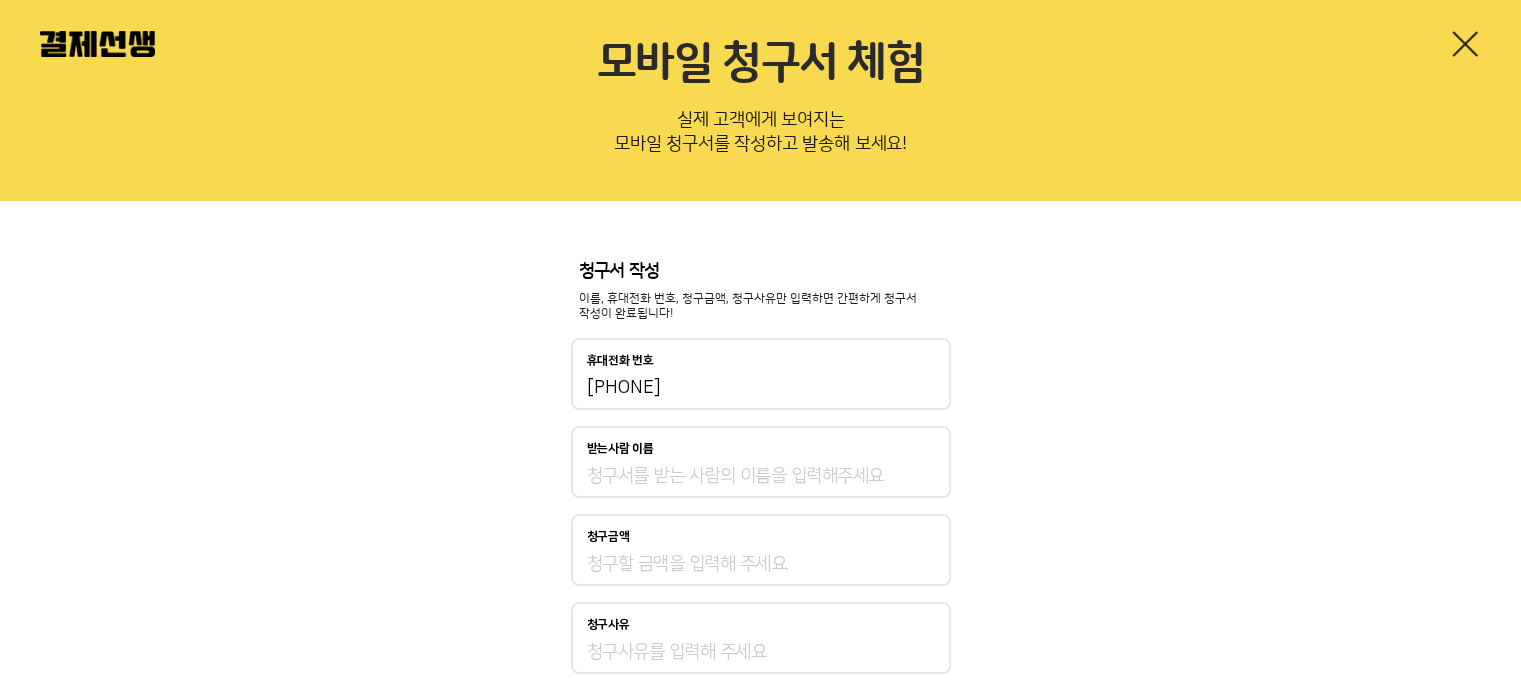 click on "받는사람 이름" at bounding box center (761, 476) 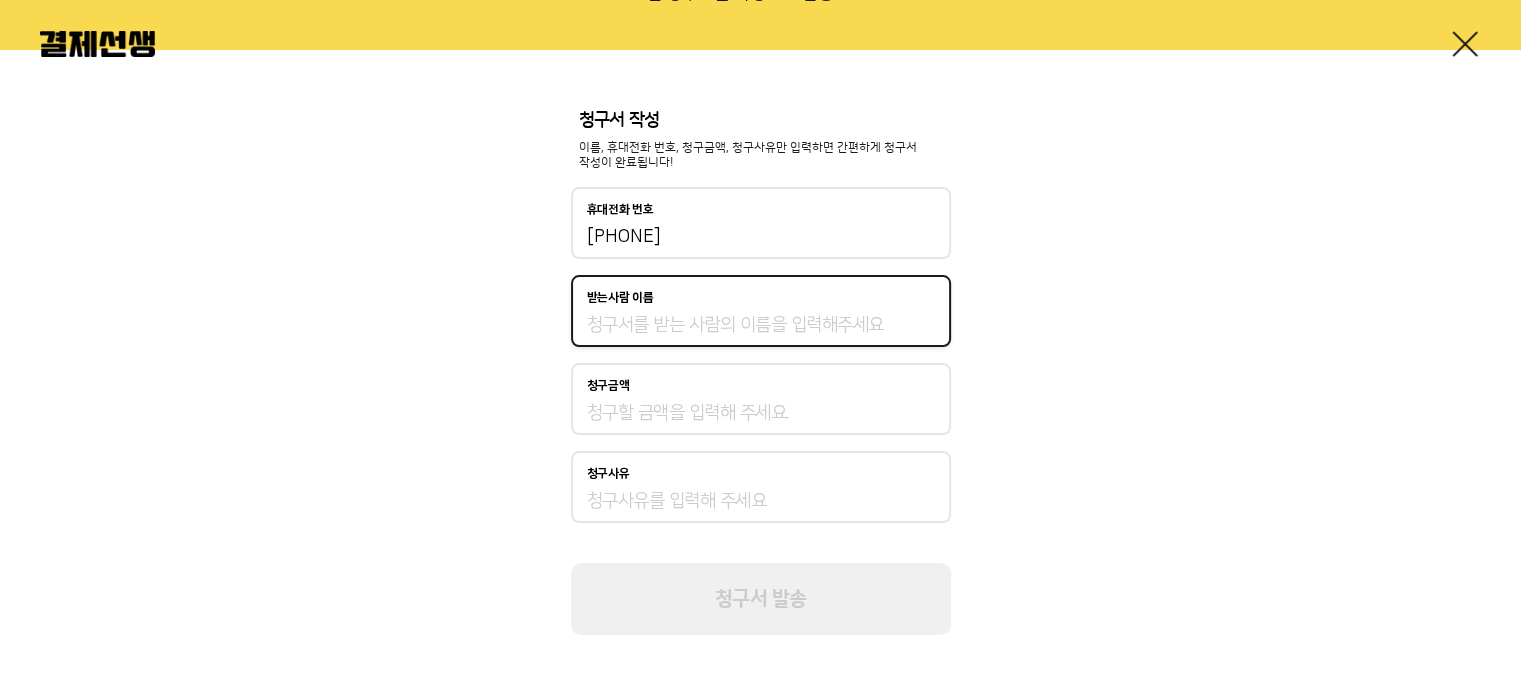 scroll, scrollTop: 134, scrollLeft: 0, axis: vertical 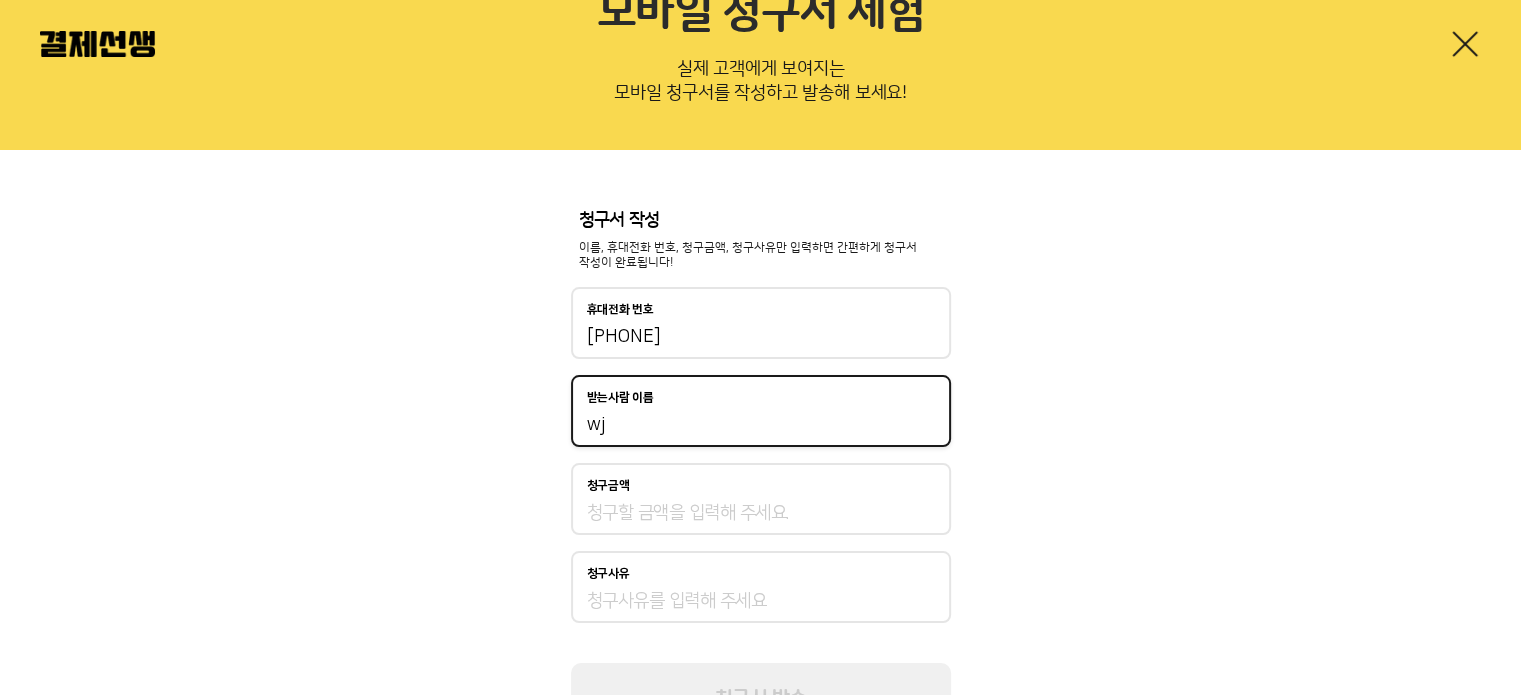 type on "w" 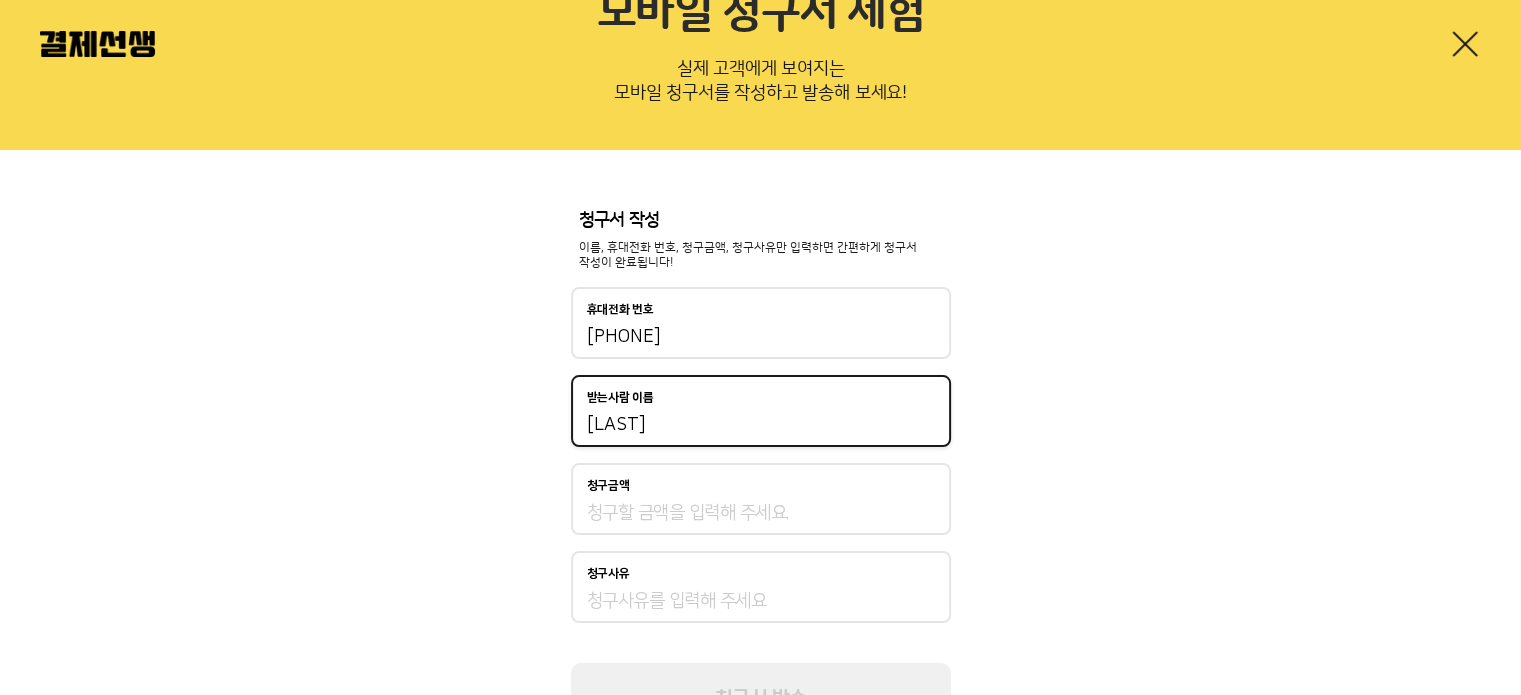 type on "전선영" 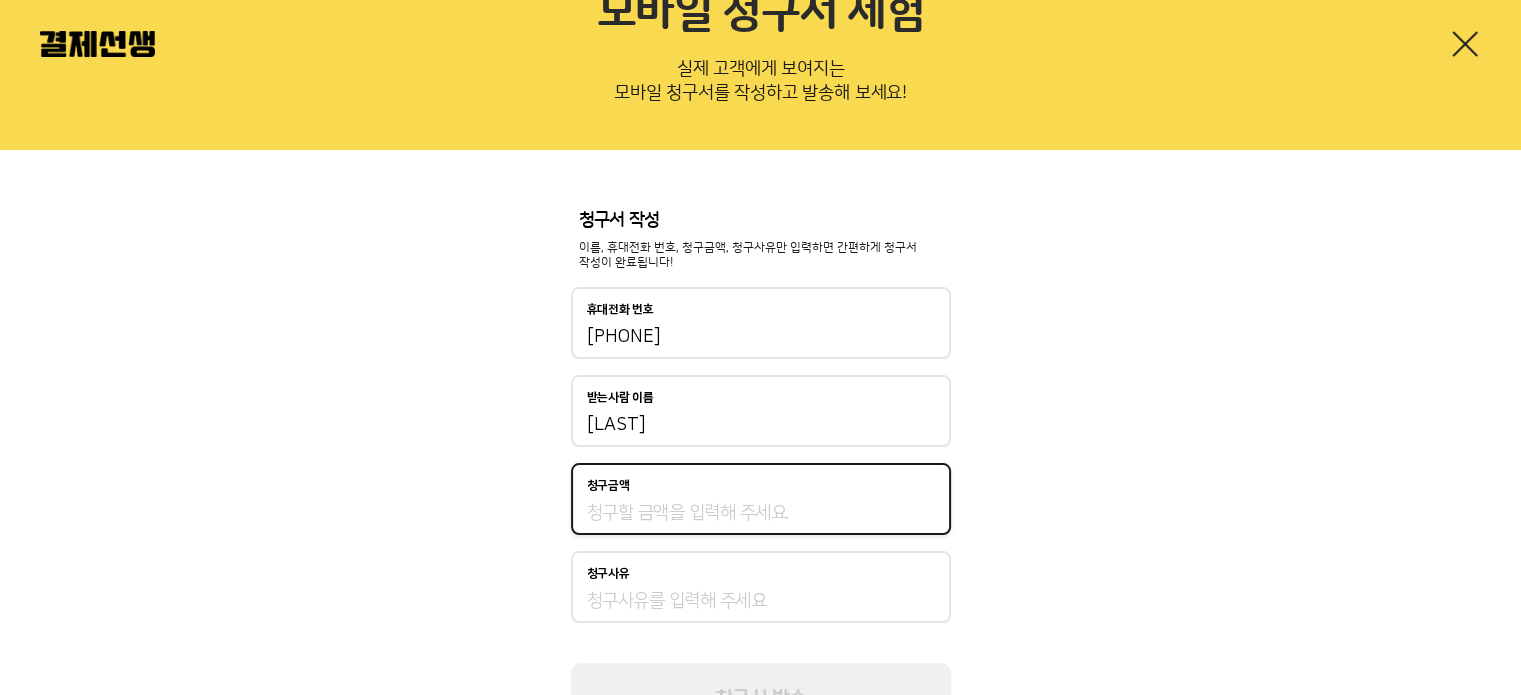 click on "청구금액" at bounding box center [761, 513] 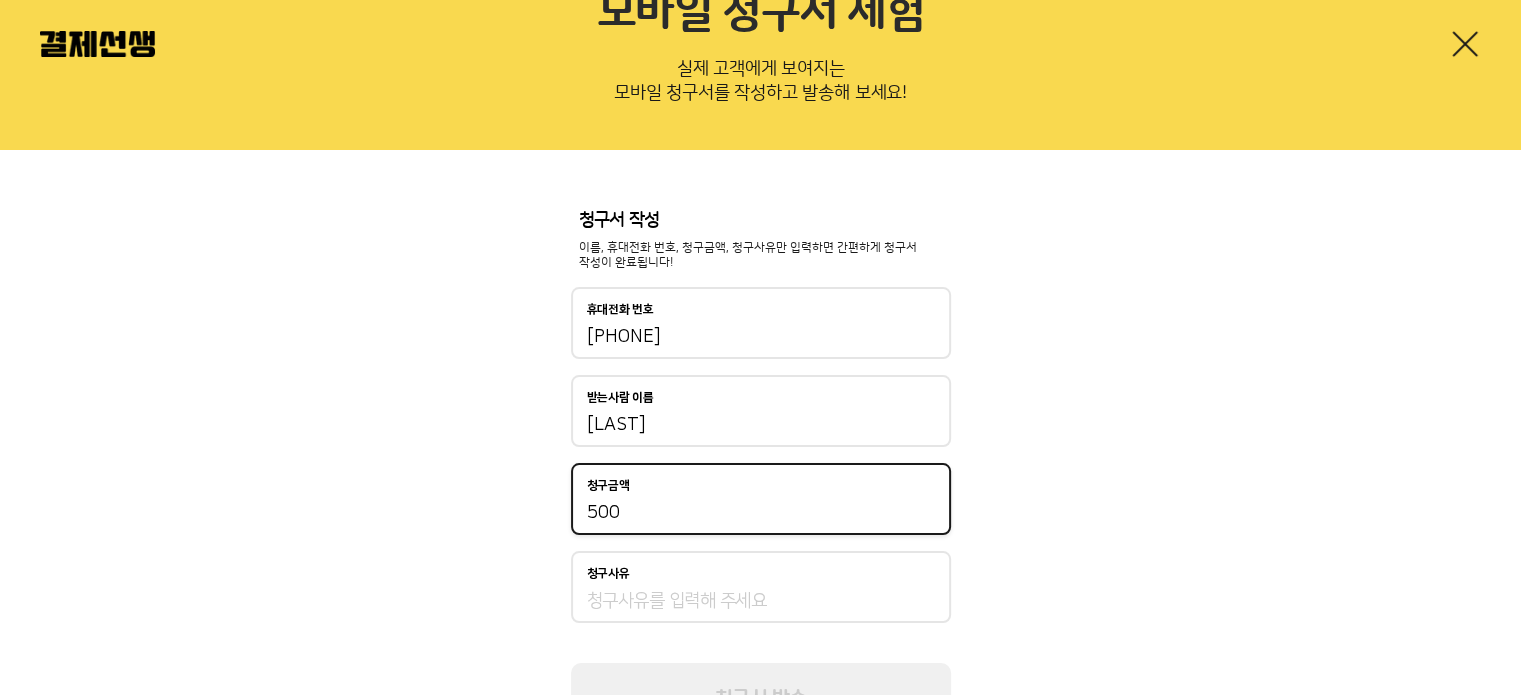 type on "500" 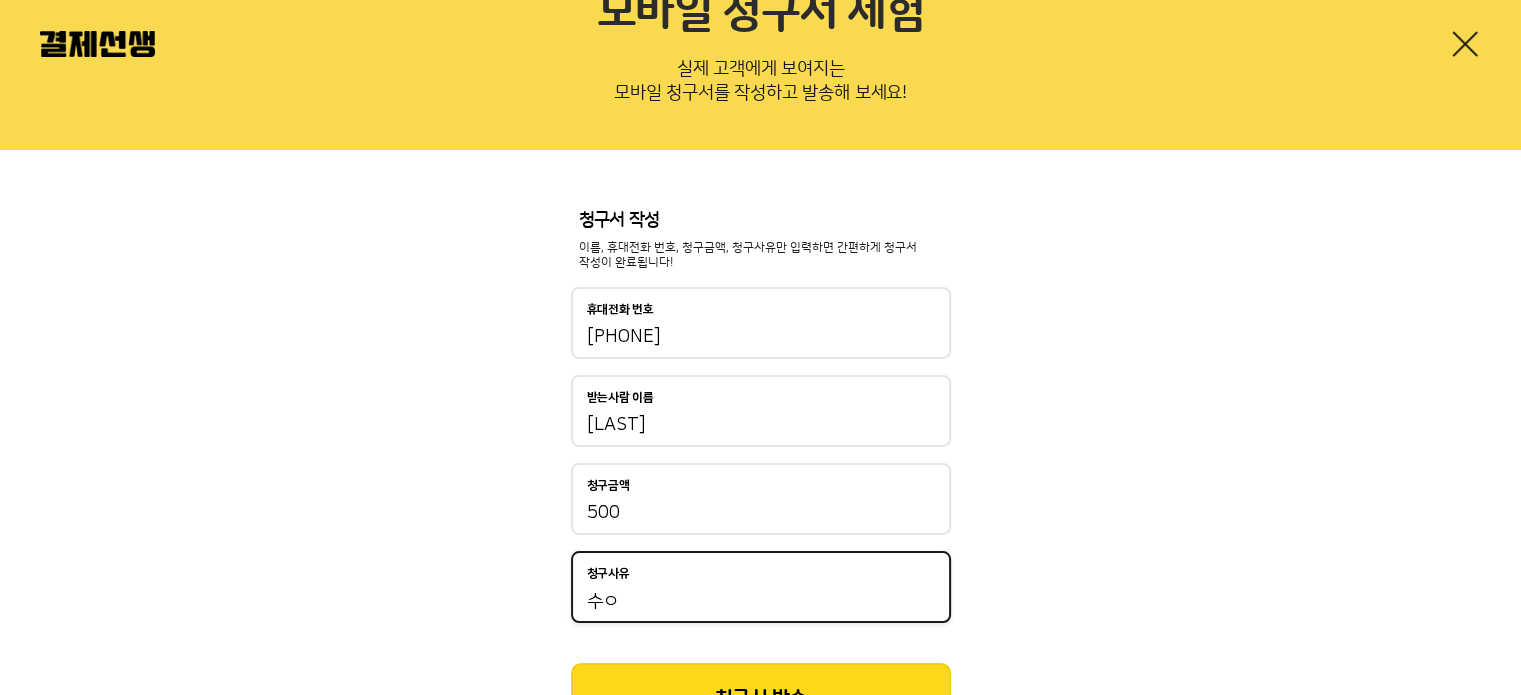 type on "수" 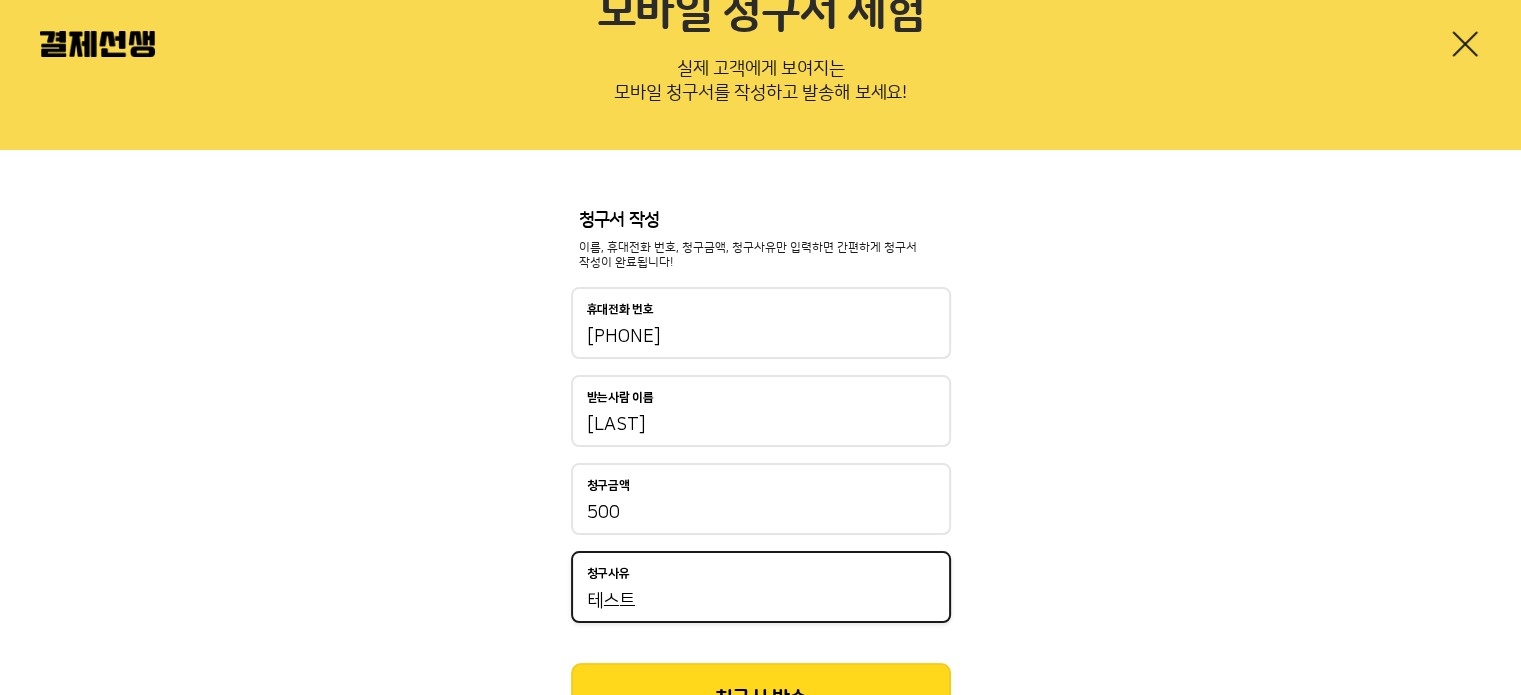type on "테스트" 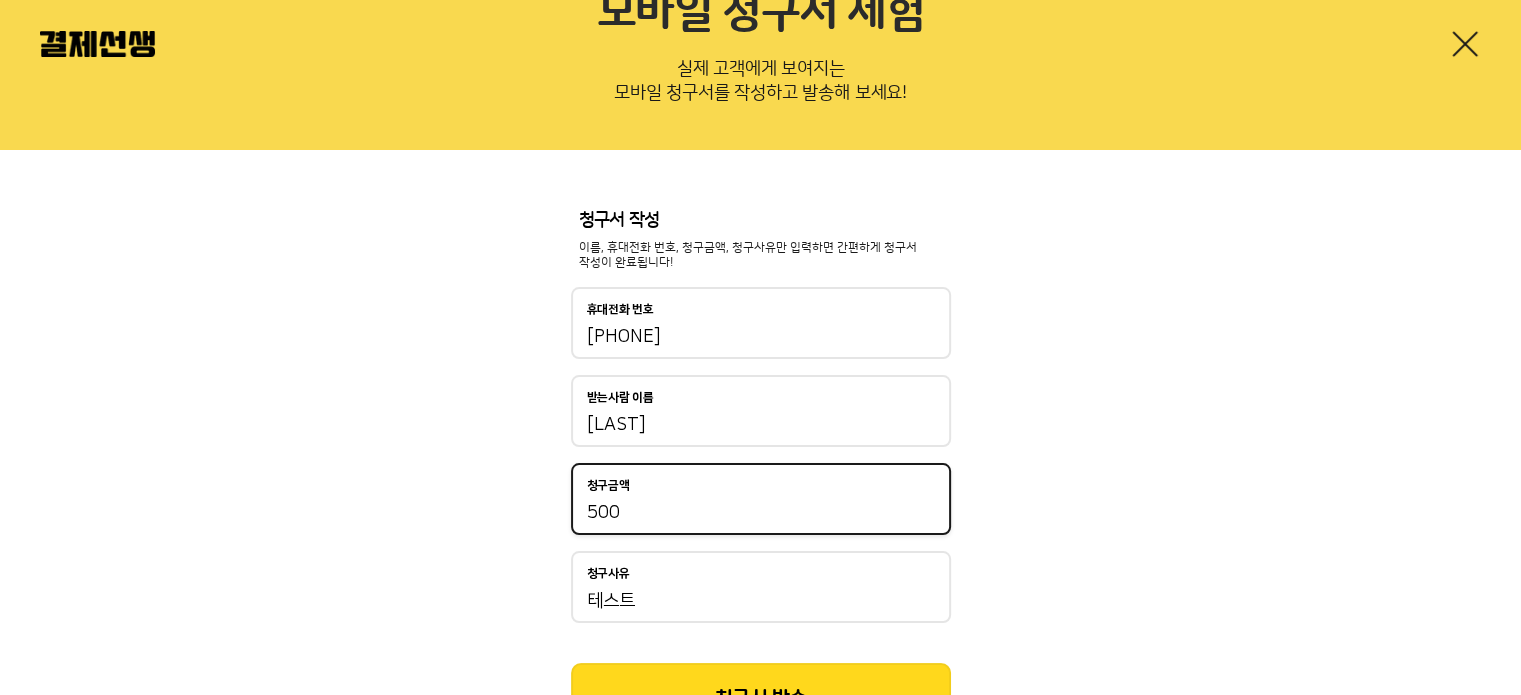 drag, startPoint x: 599, startPoint y: 513, endPoint x: 583, endPoint y: 517, distance: 16.492422 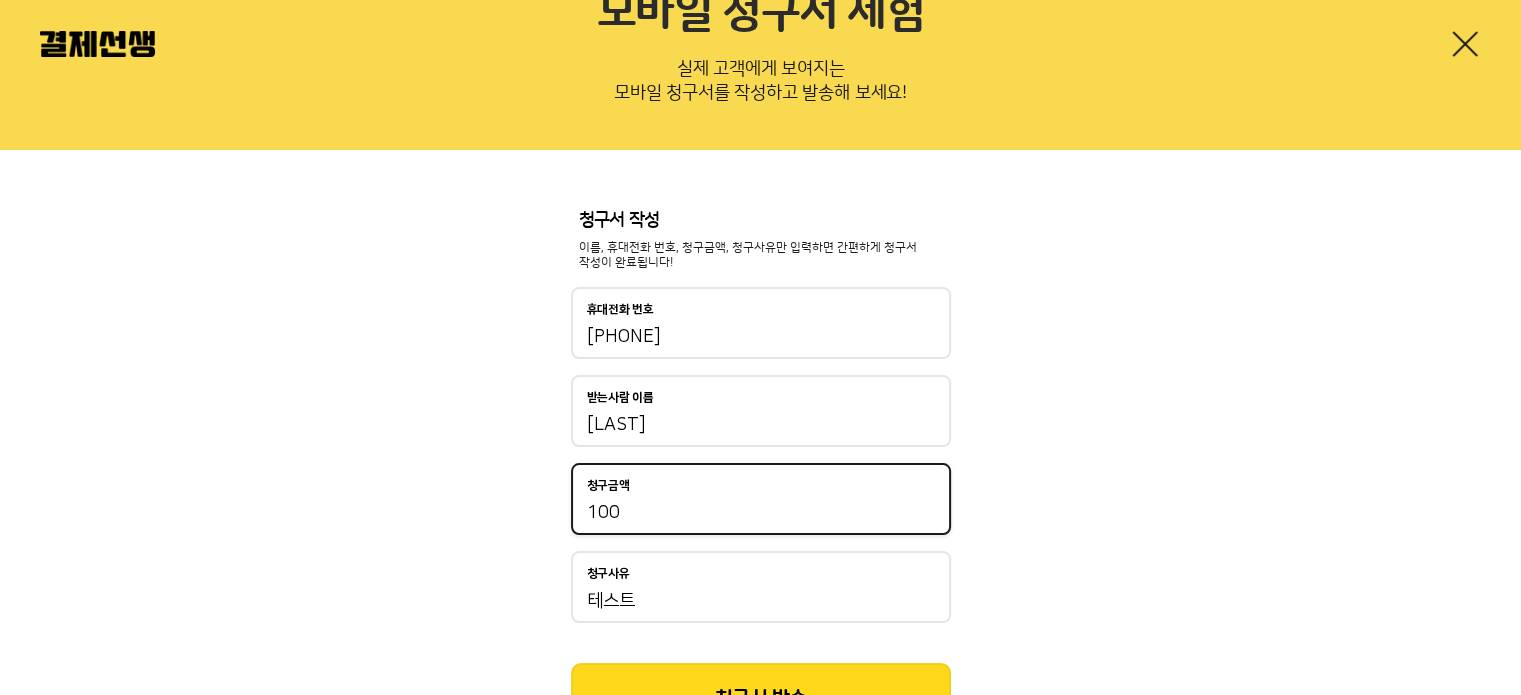 scroll, scrollTop: 234, scrollLeft: 0, axis: vertical 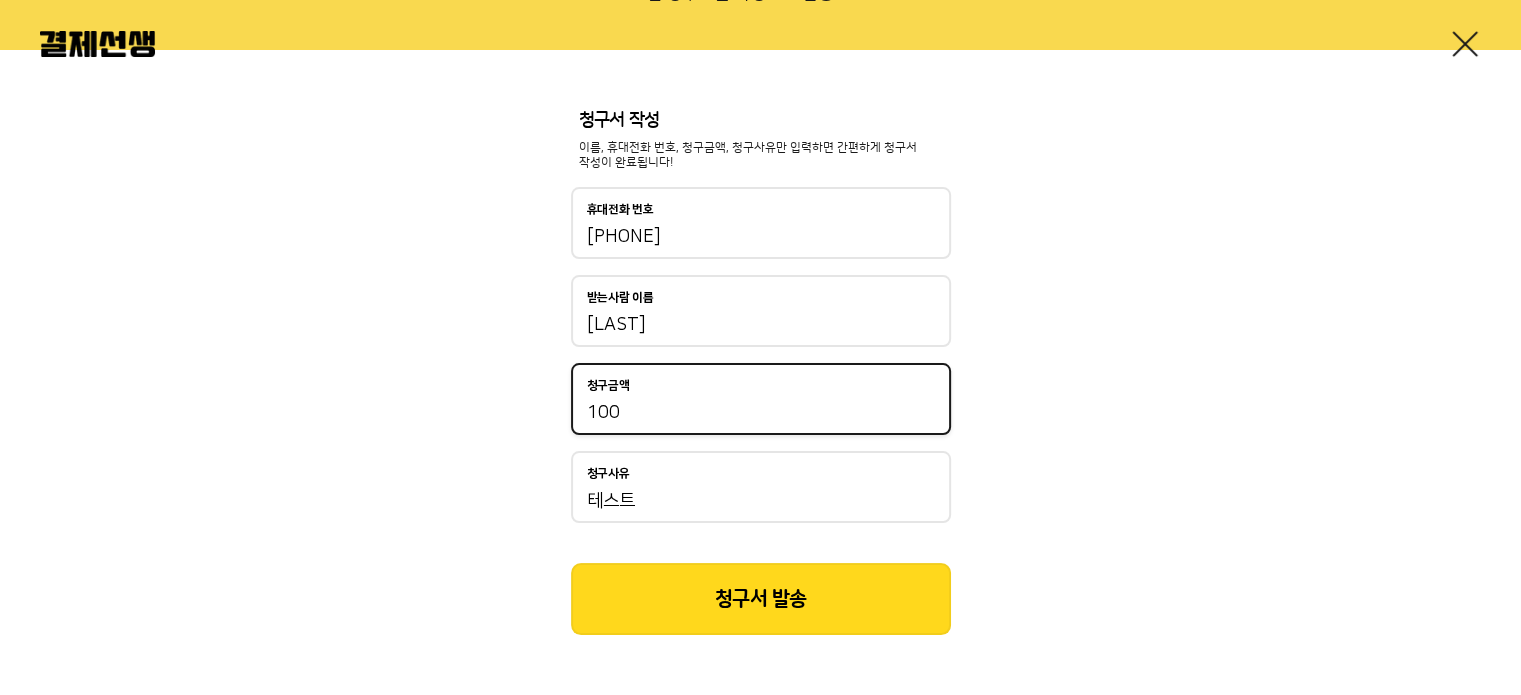 type on "100" 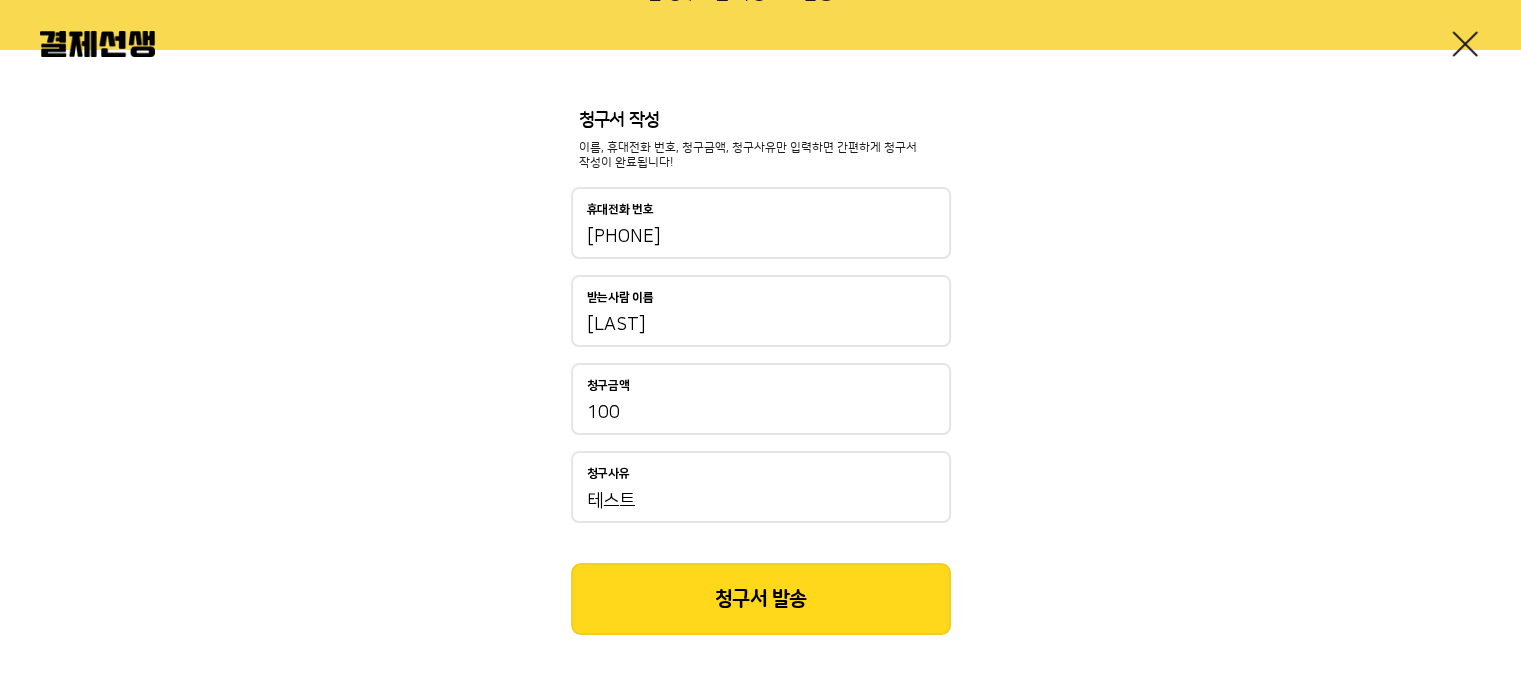 click on "청구서 발송" at bounding box center [761, 599] 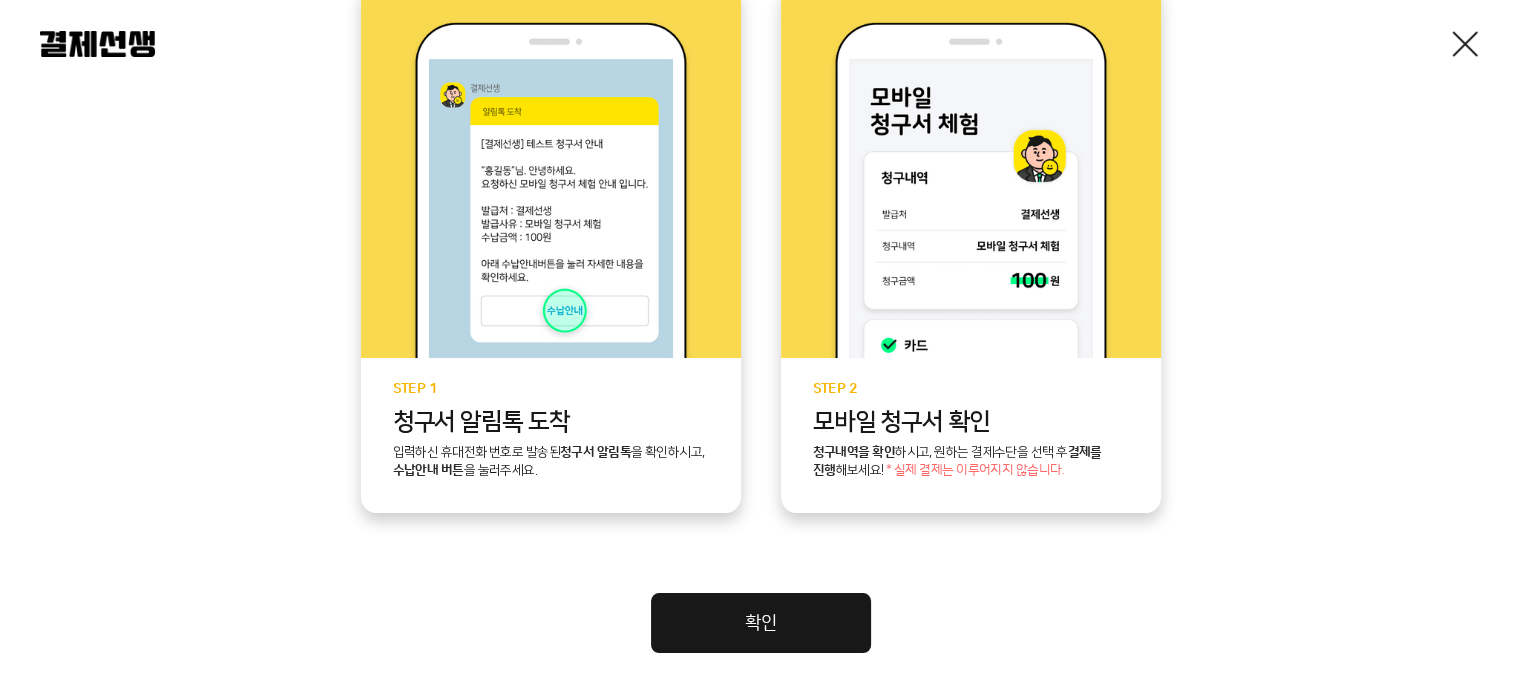 scroll, scrollTop: 0, scrollLeft: 0, axis: both 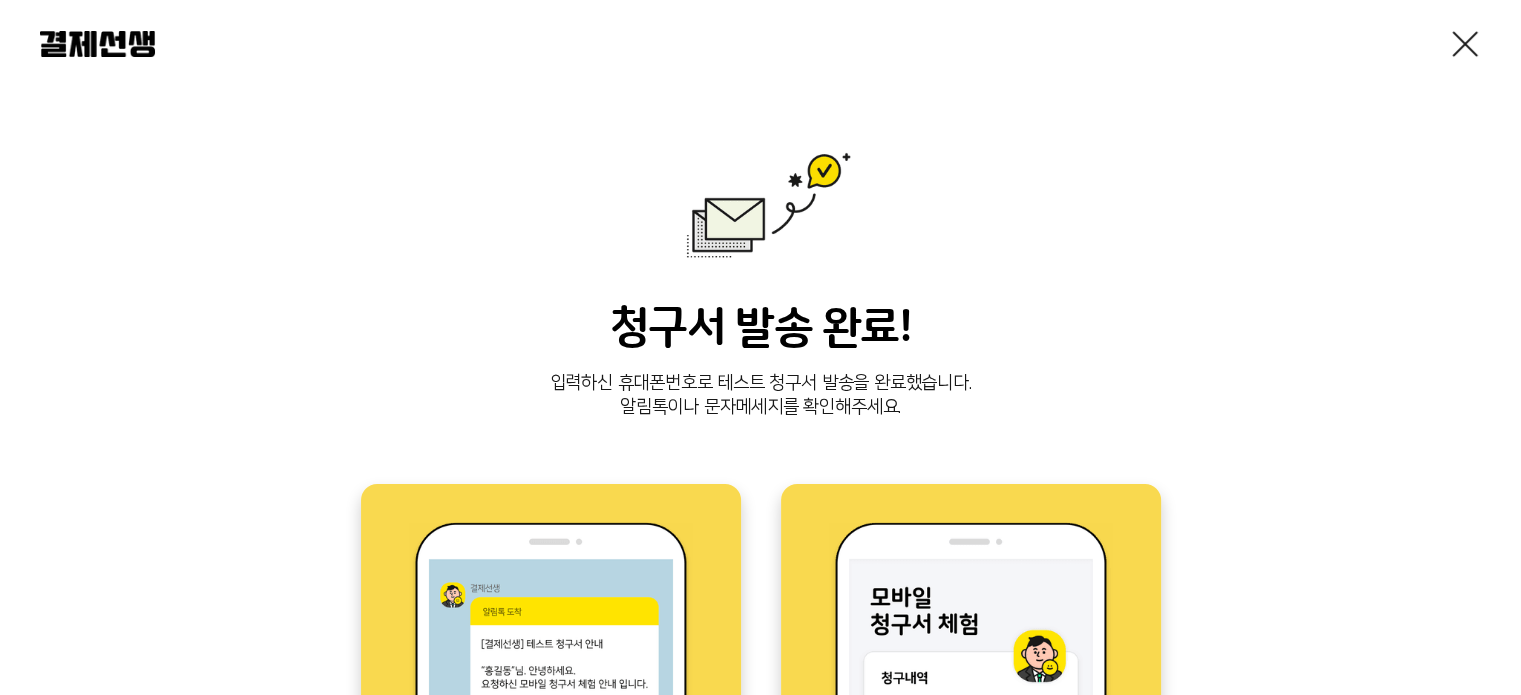 click at bounding box center [1465, 44] 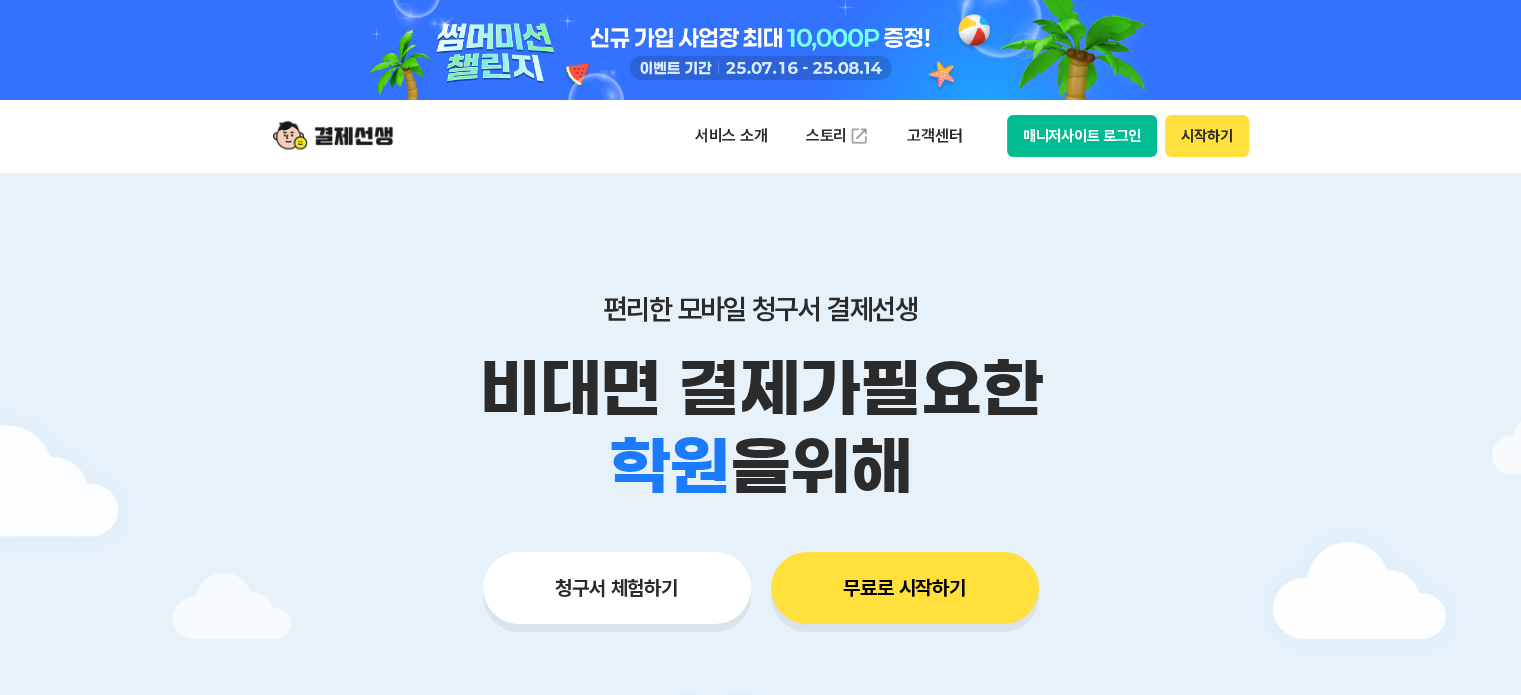 scroll, scrollTop: 0, scrollLeft: 0, axis: both 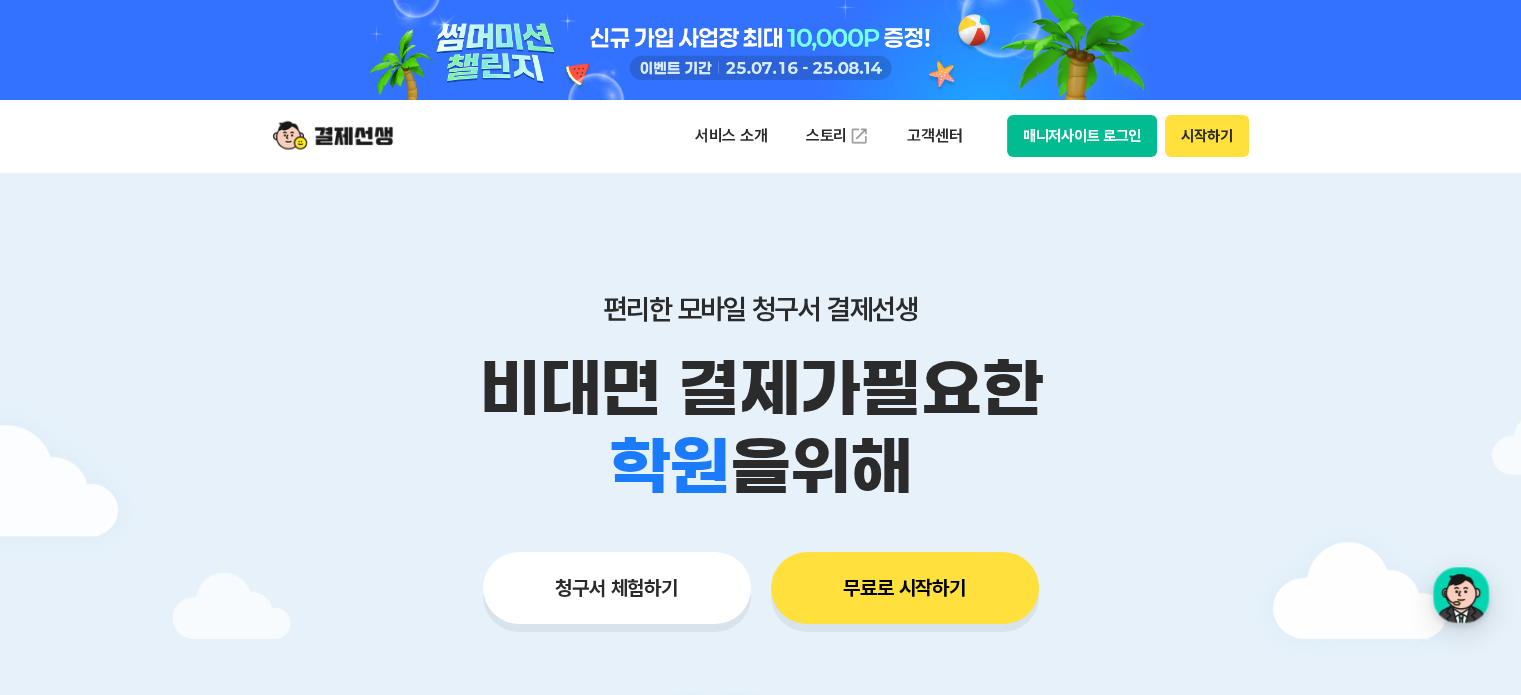 click on "청구서 체험하기" at bounding box center [617, 588] 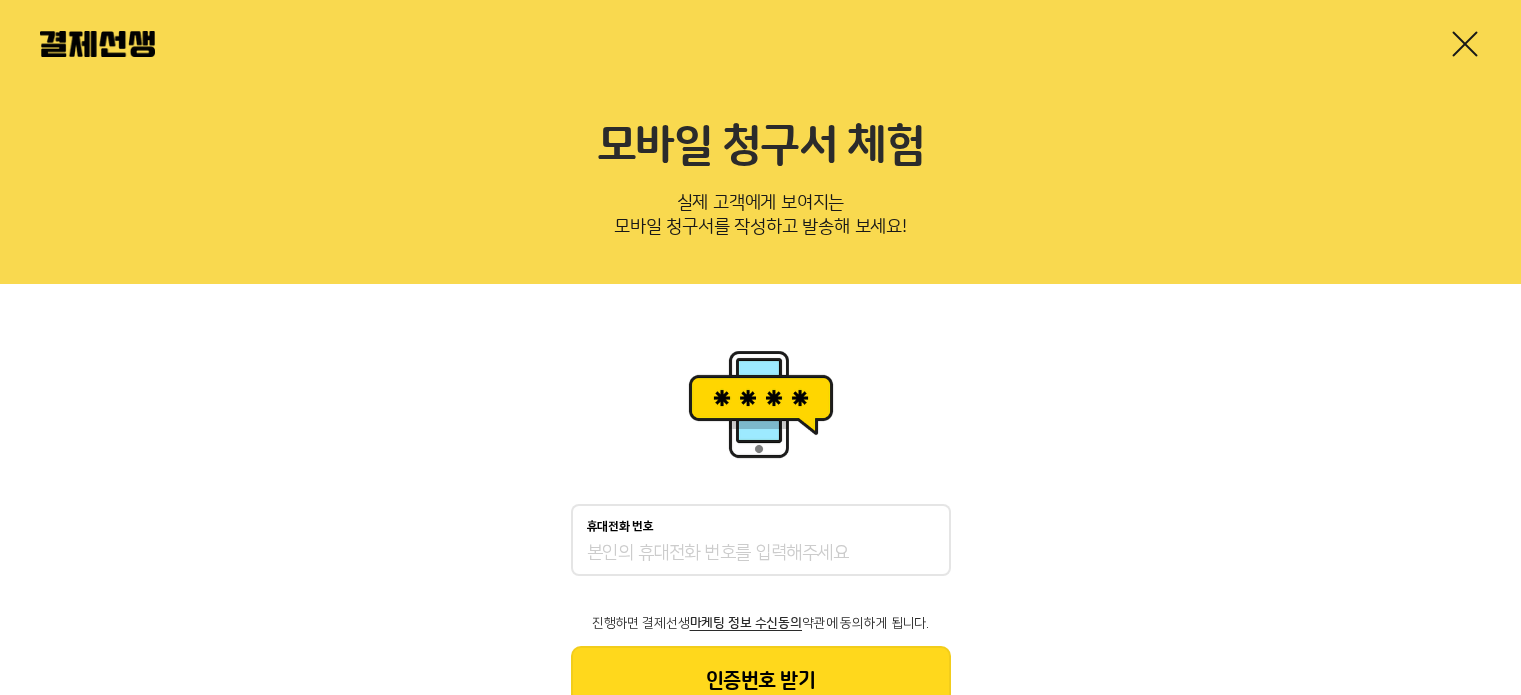 scroll, scrollTop: 0, scrollLeft: 0, axis: both 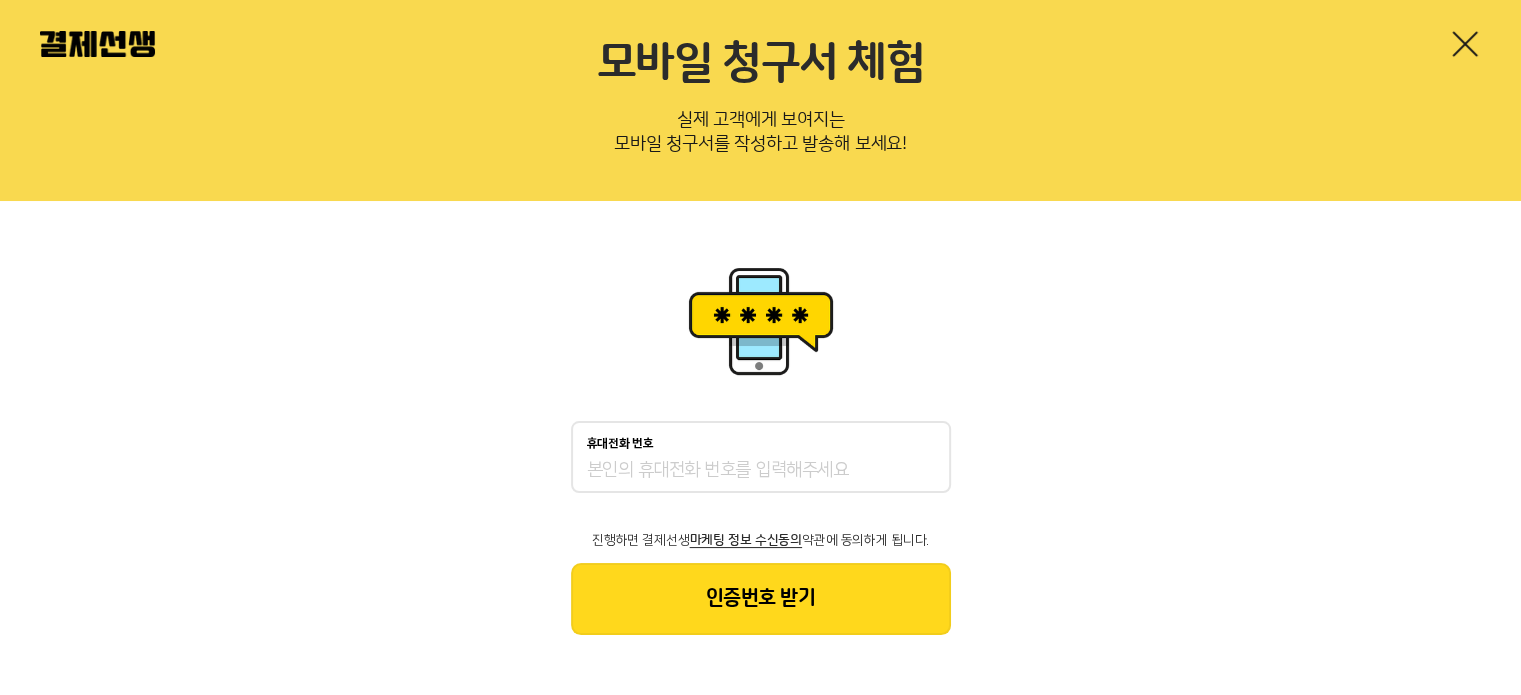 click on "휴대전화 번호" at bounding box center [761, 471] 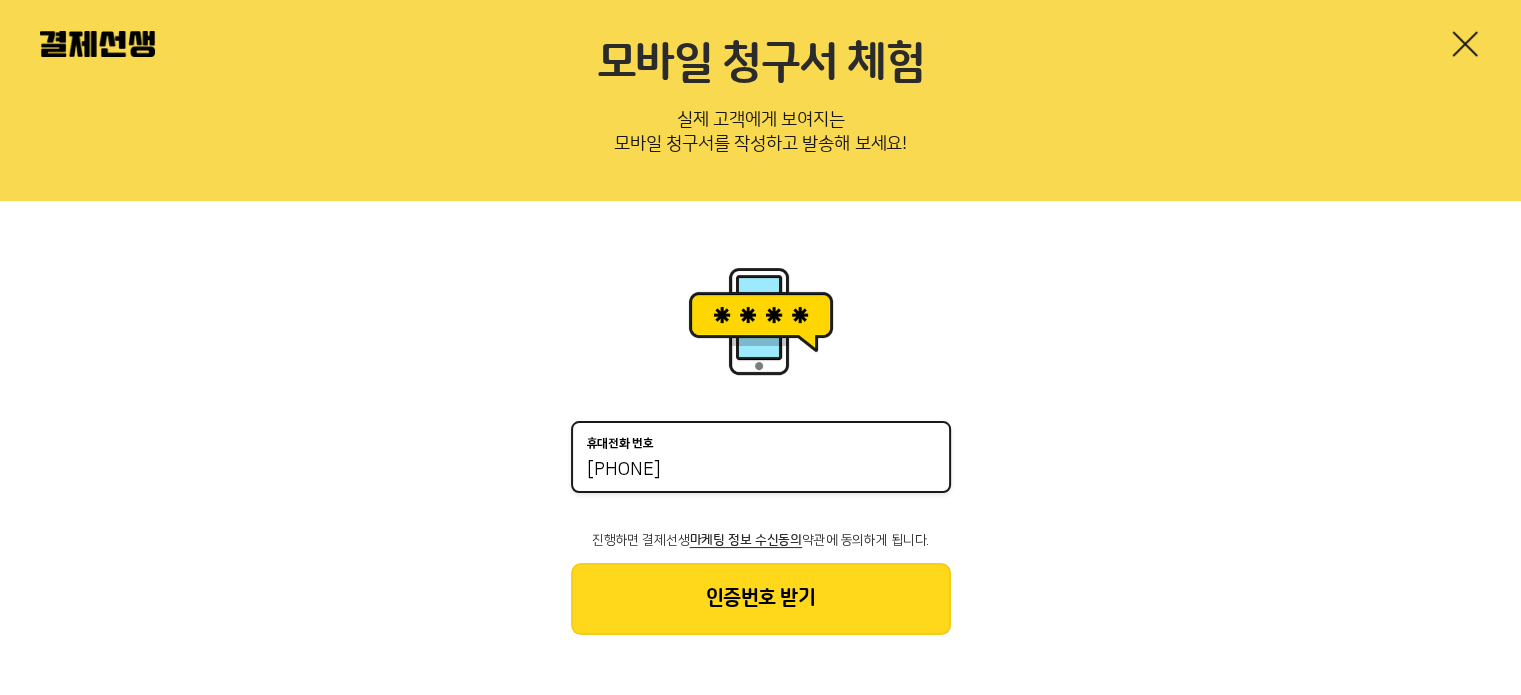 type on "[PHONE]" 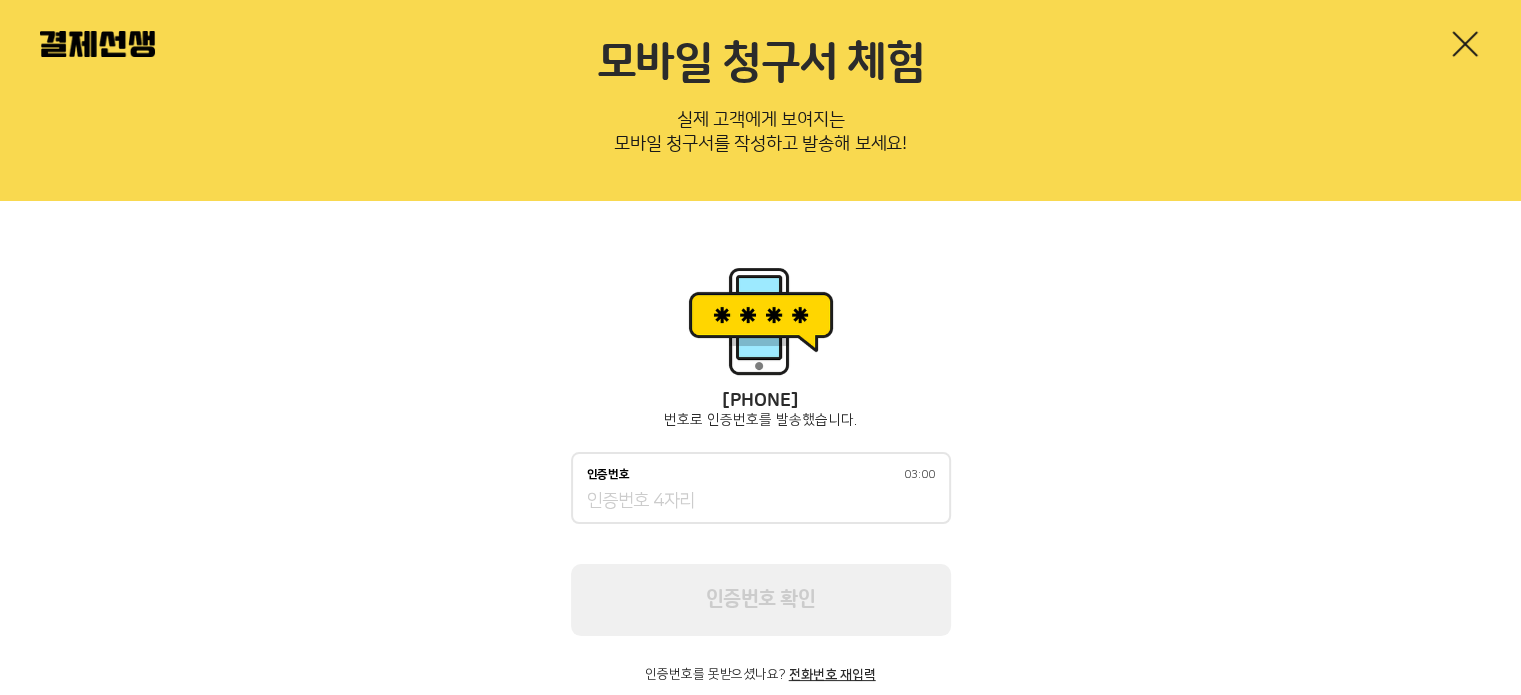 scroll, scrollTop: 129, scrollLeft: 0, axis: vertical 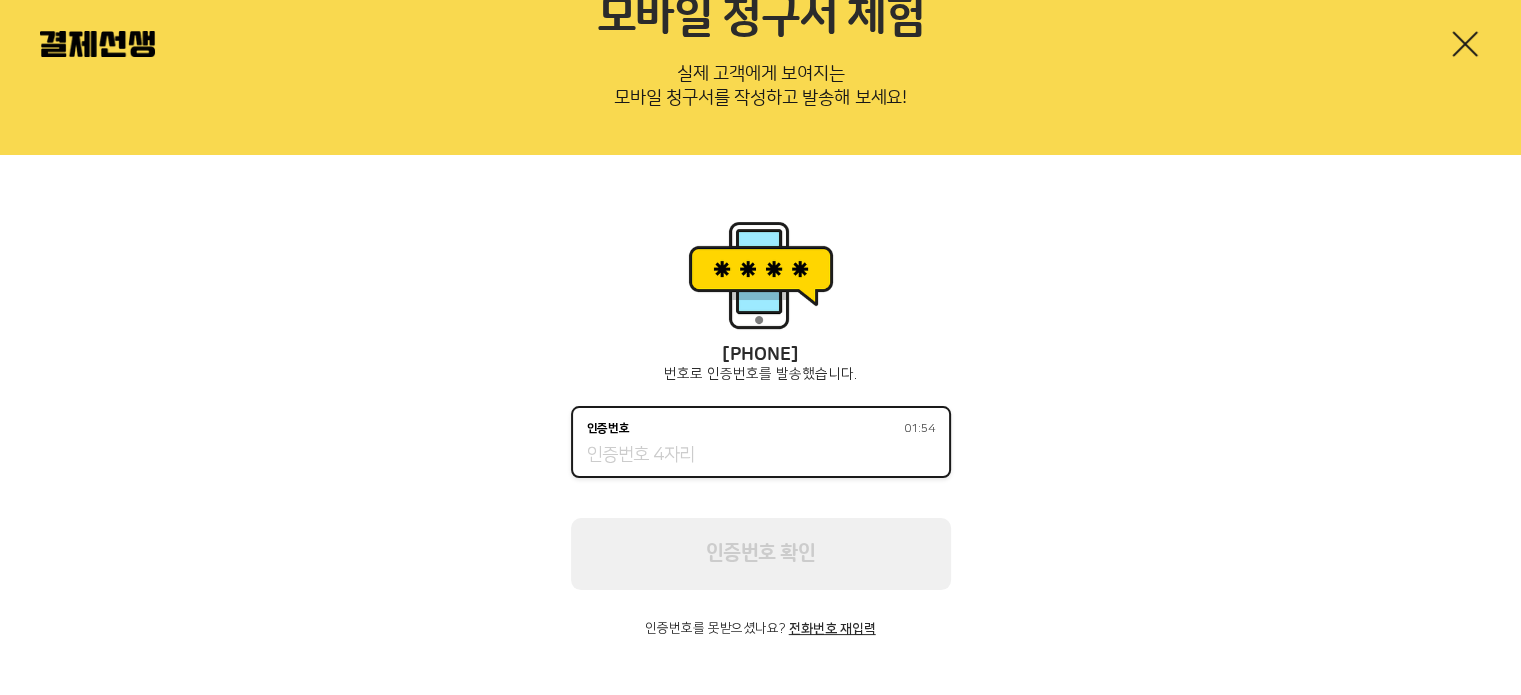 click on "인증번호 [TIME]" at bounding box center [761, 456] 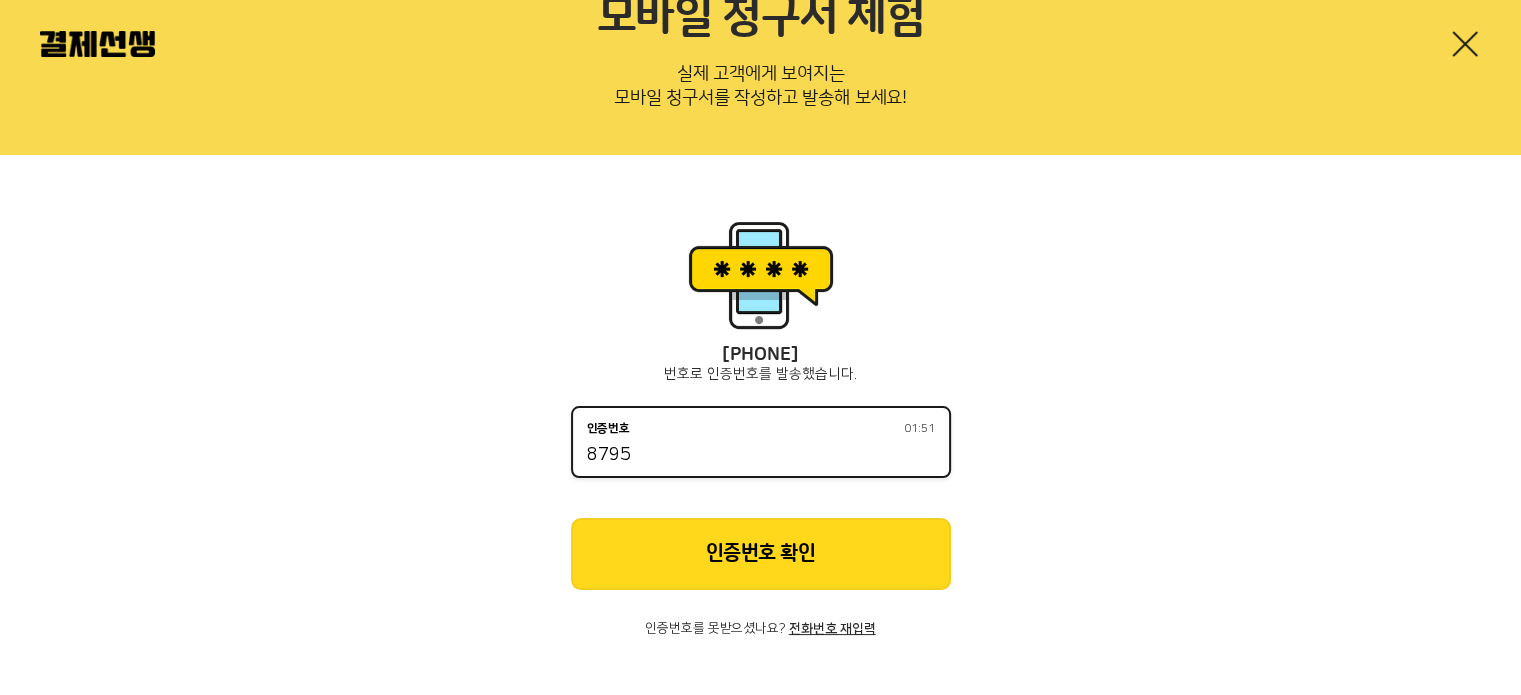 type on "8795" 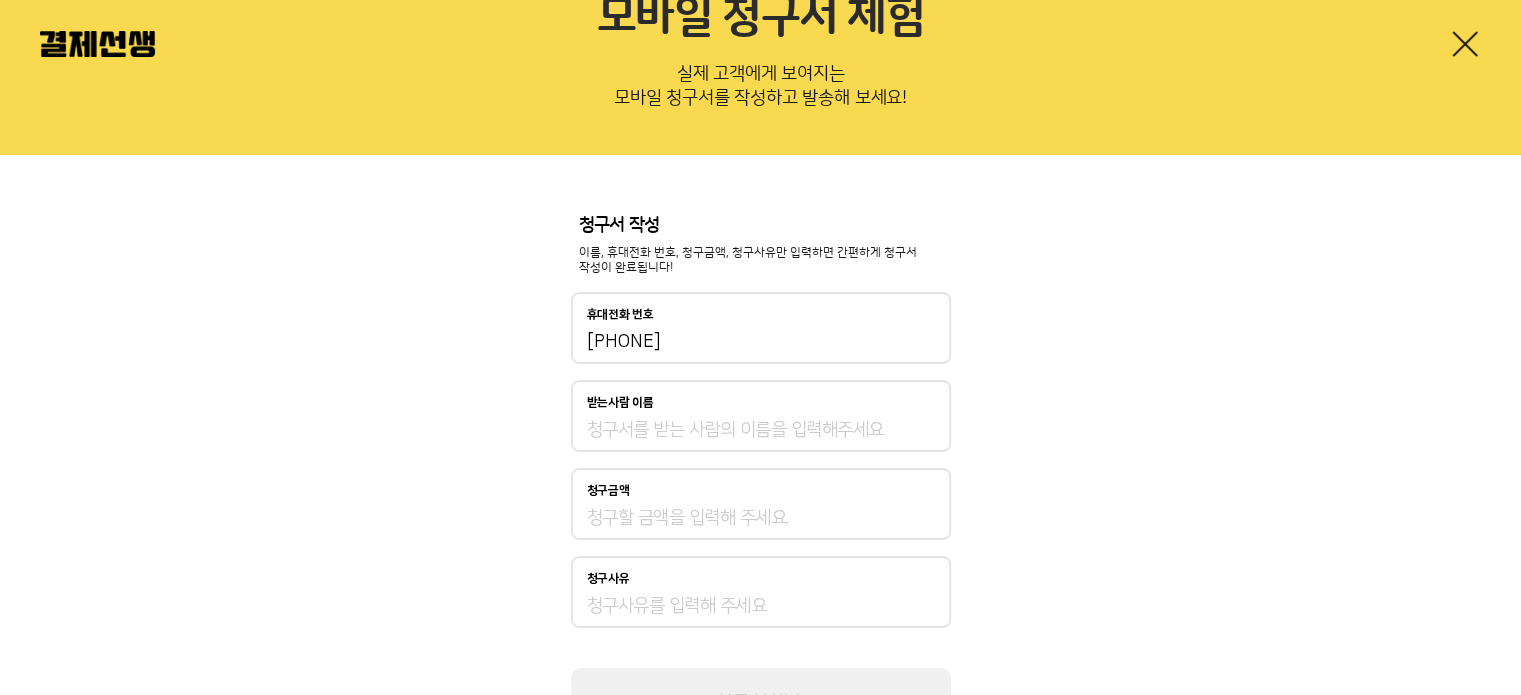 click on "받는사람 이름" at bounding box center [761, 430] 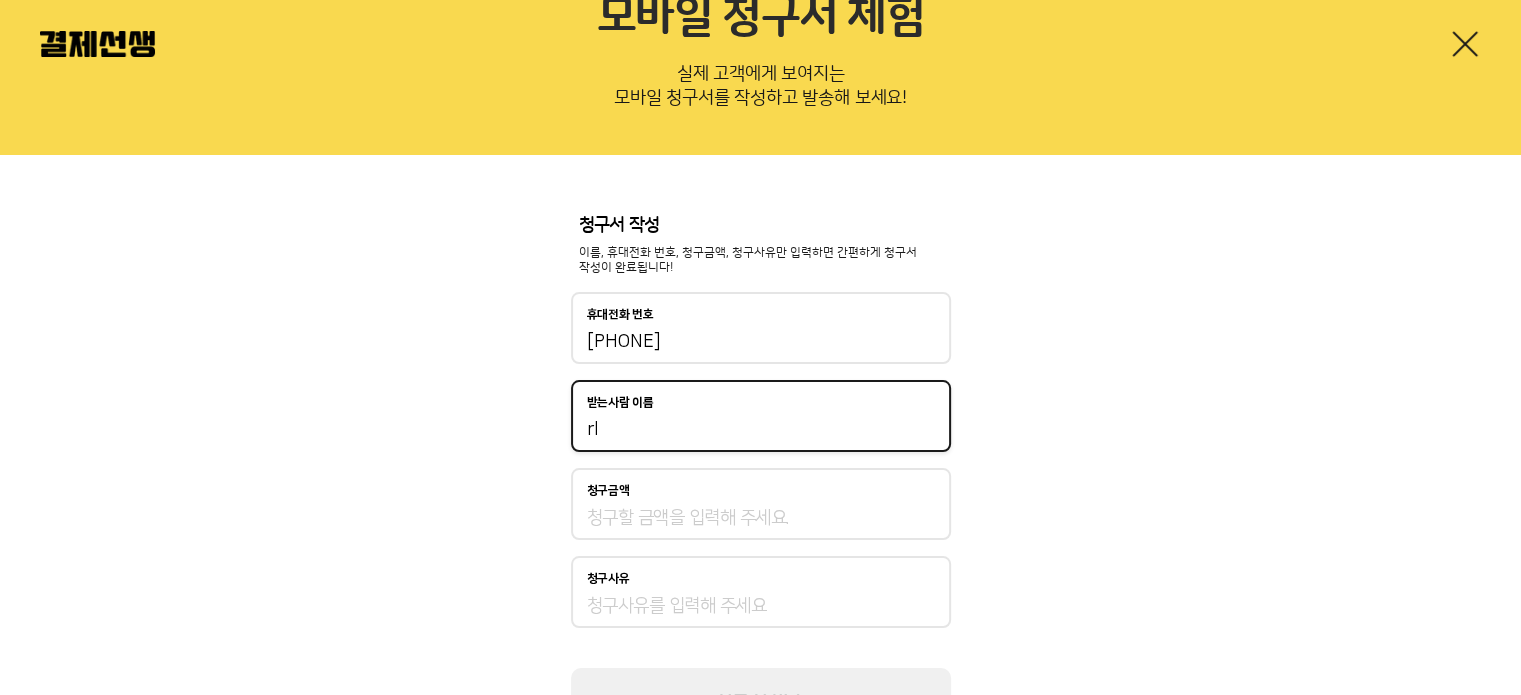 type on "r" 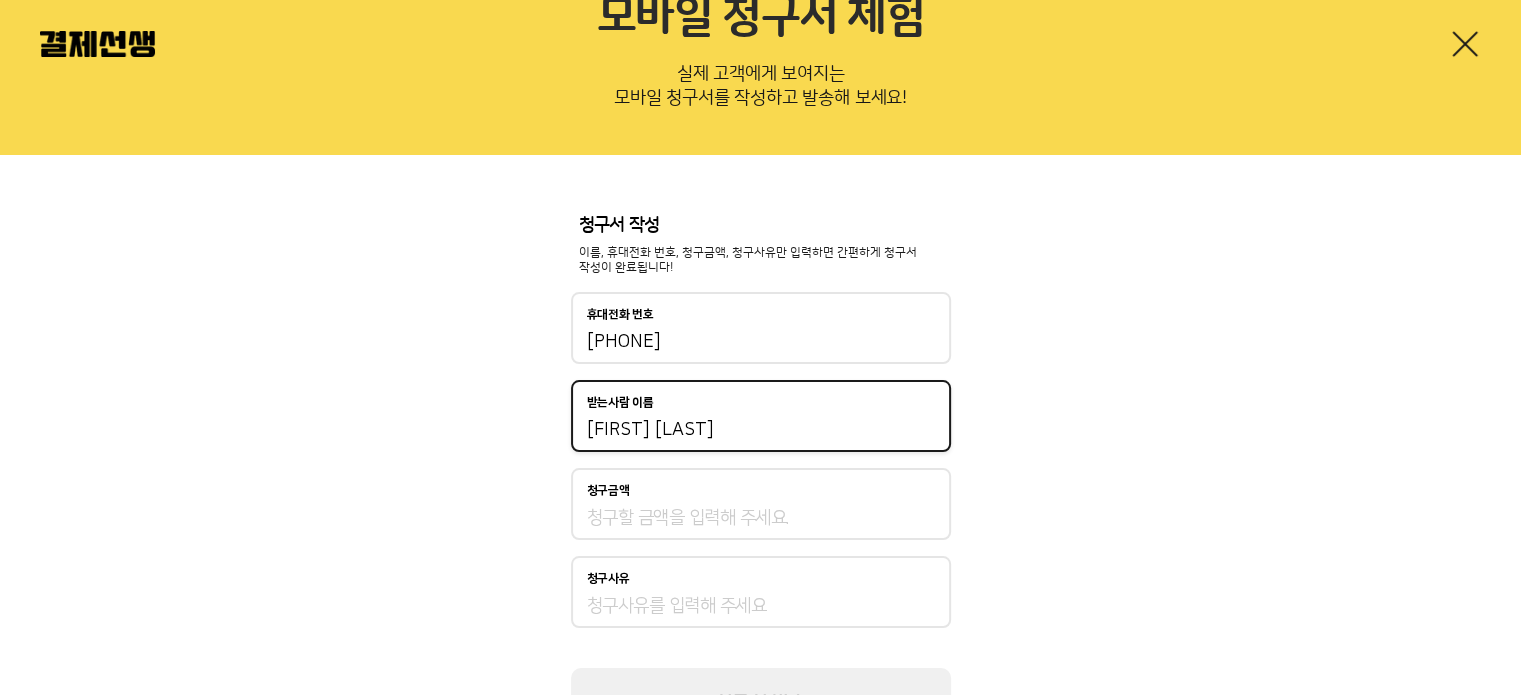 type on "[FIRST] [LAST]" 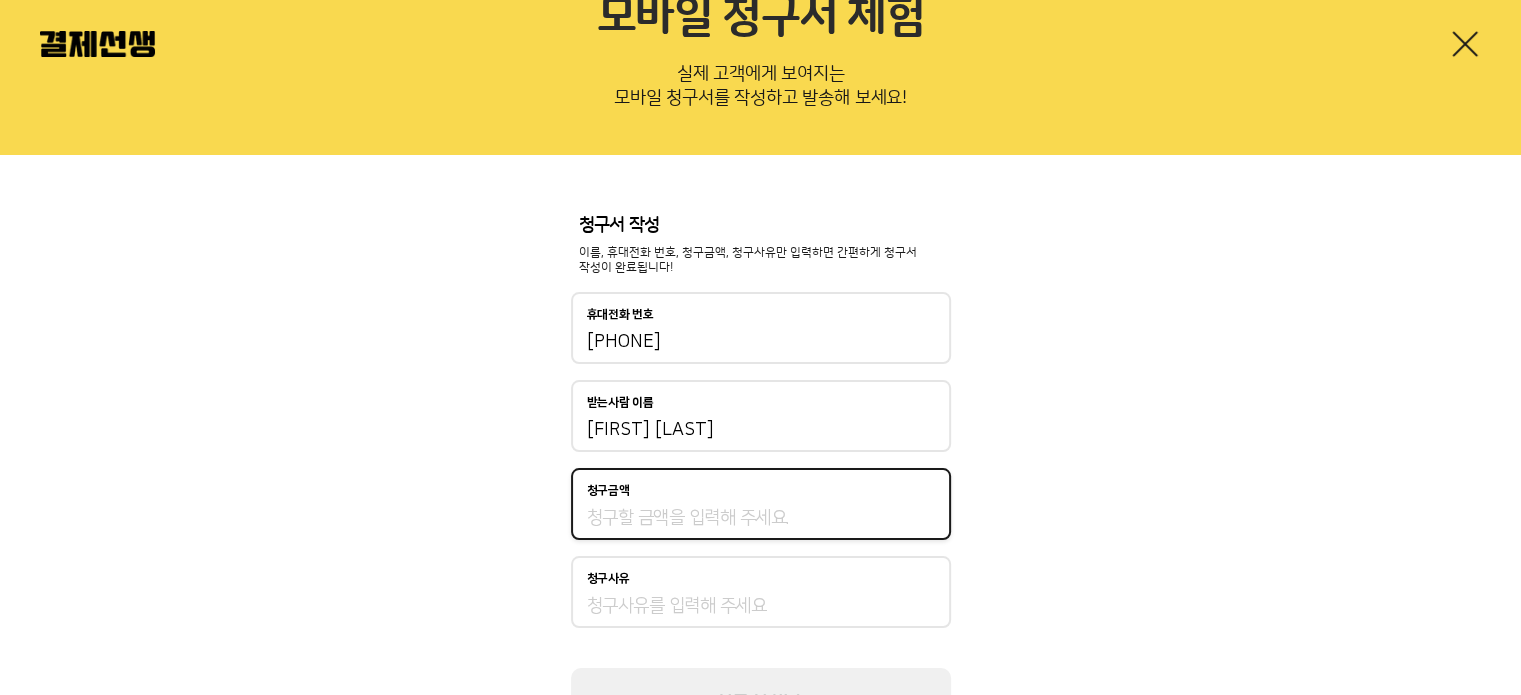 click on "청구금액" at bounding box center (761, 518) 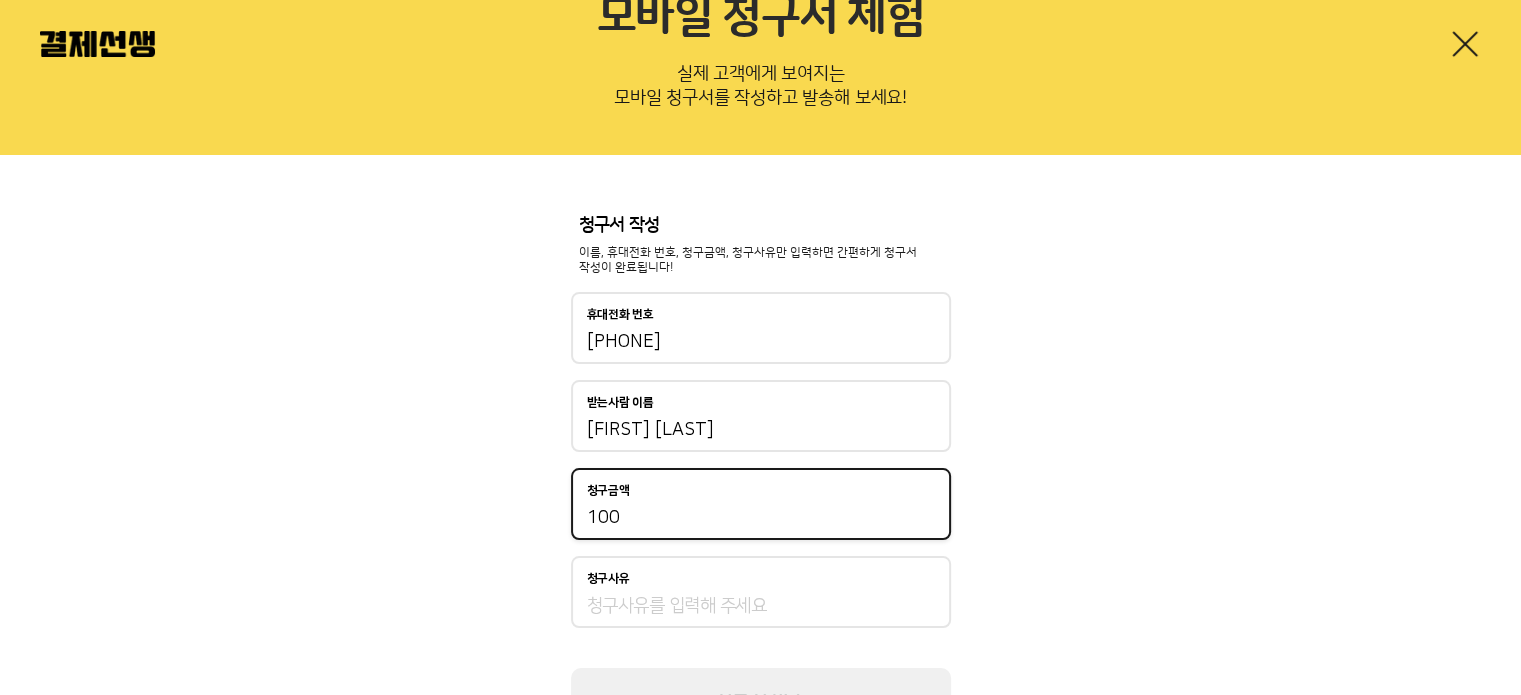 scroll, scrollTop: 234, scrollLeft: 0, axis: vertical 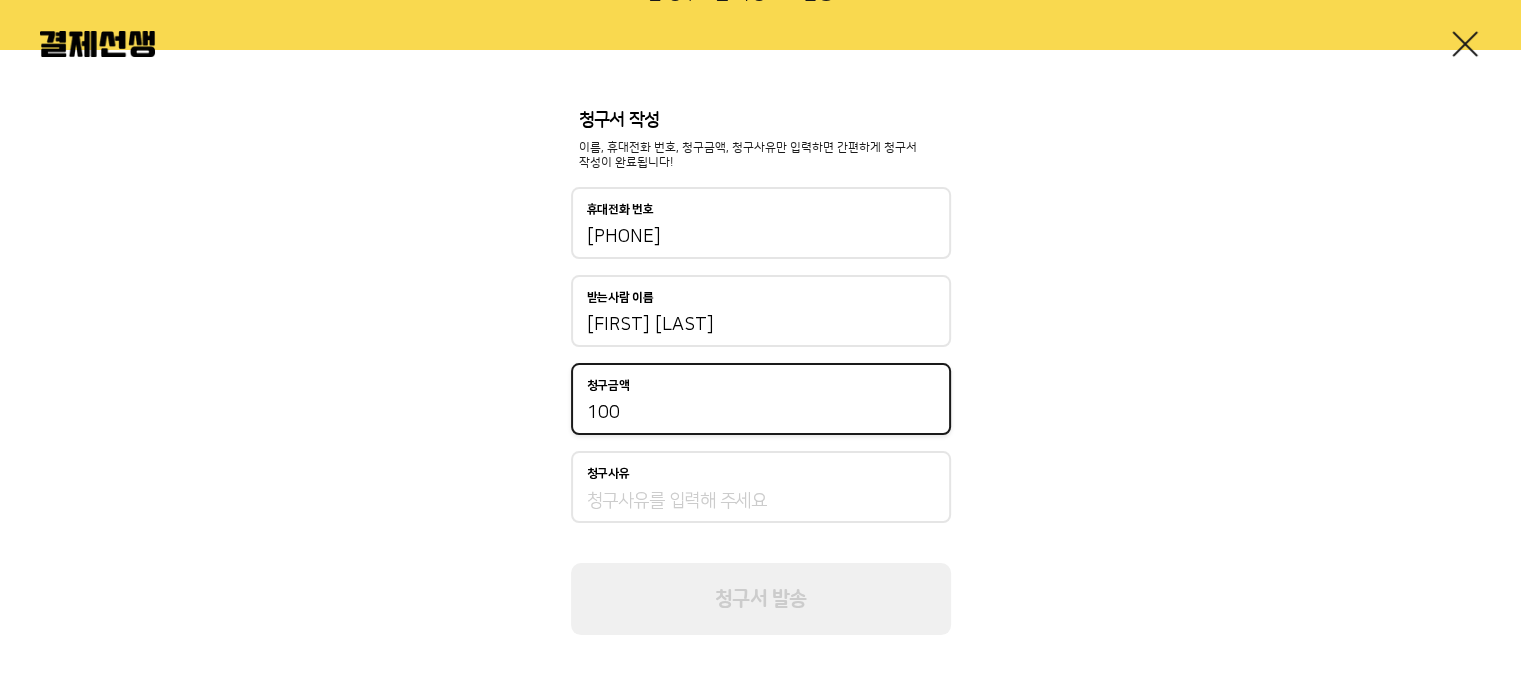 type on "100" 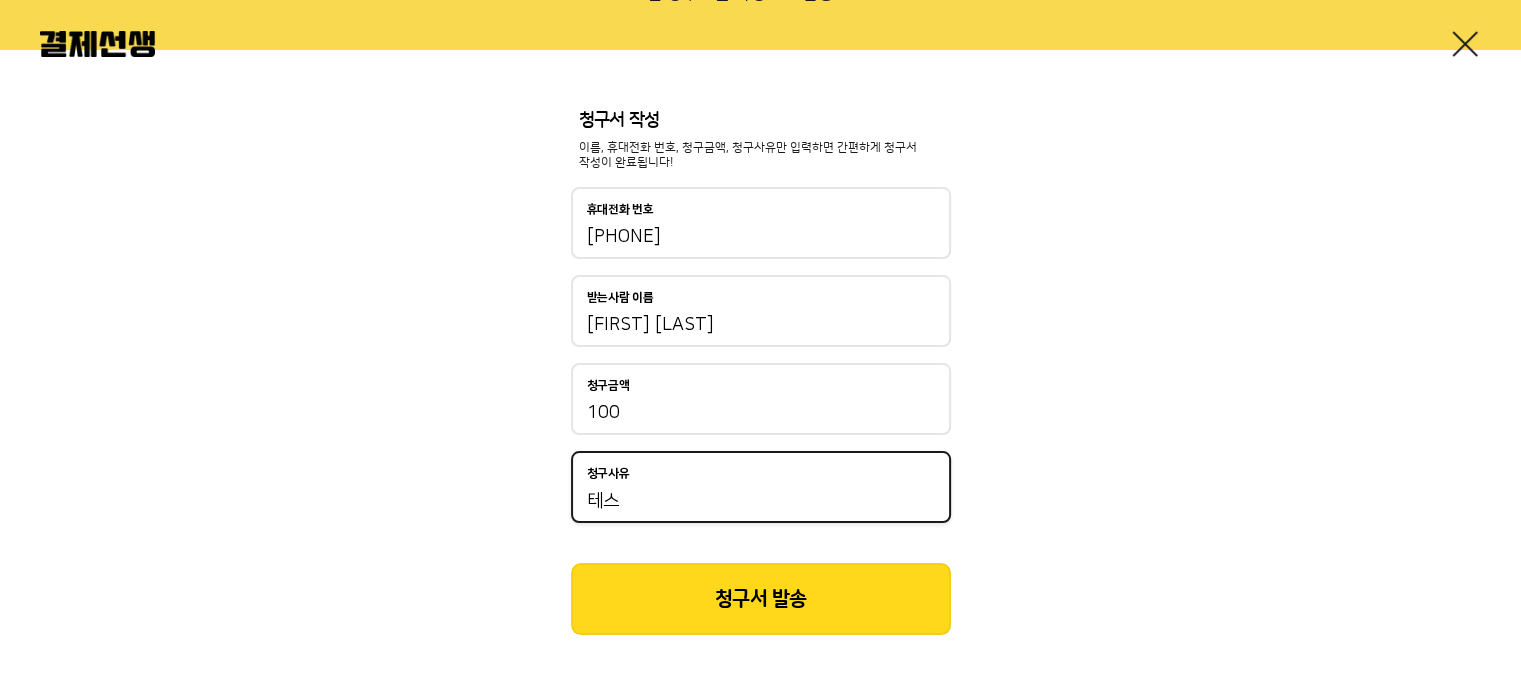 type on "테" 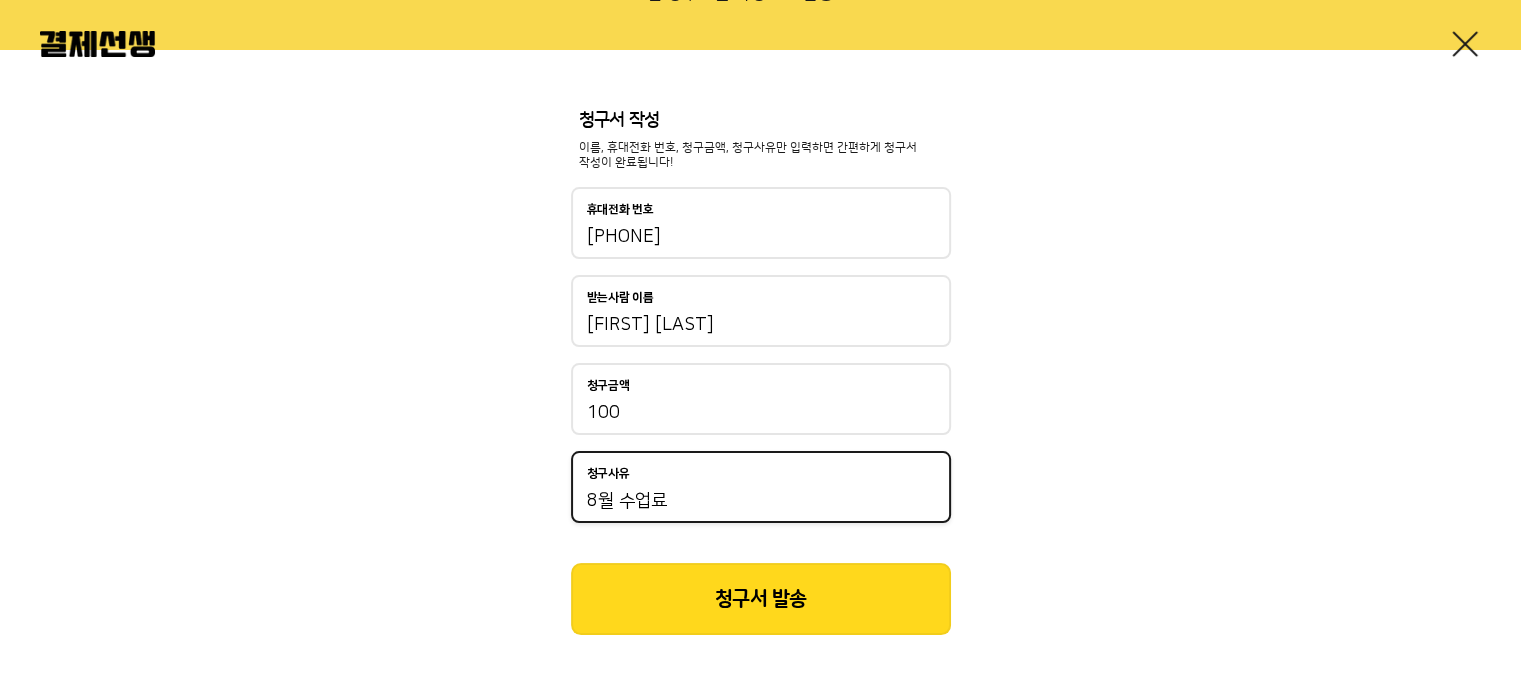 click on "8월 수업료" at bounding box center [761, 501] 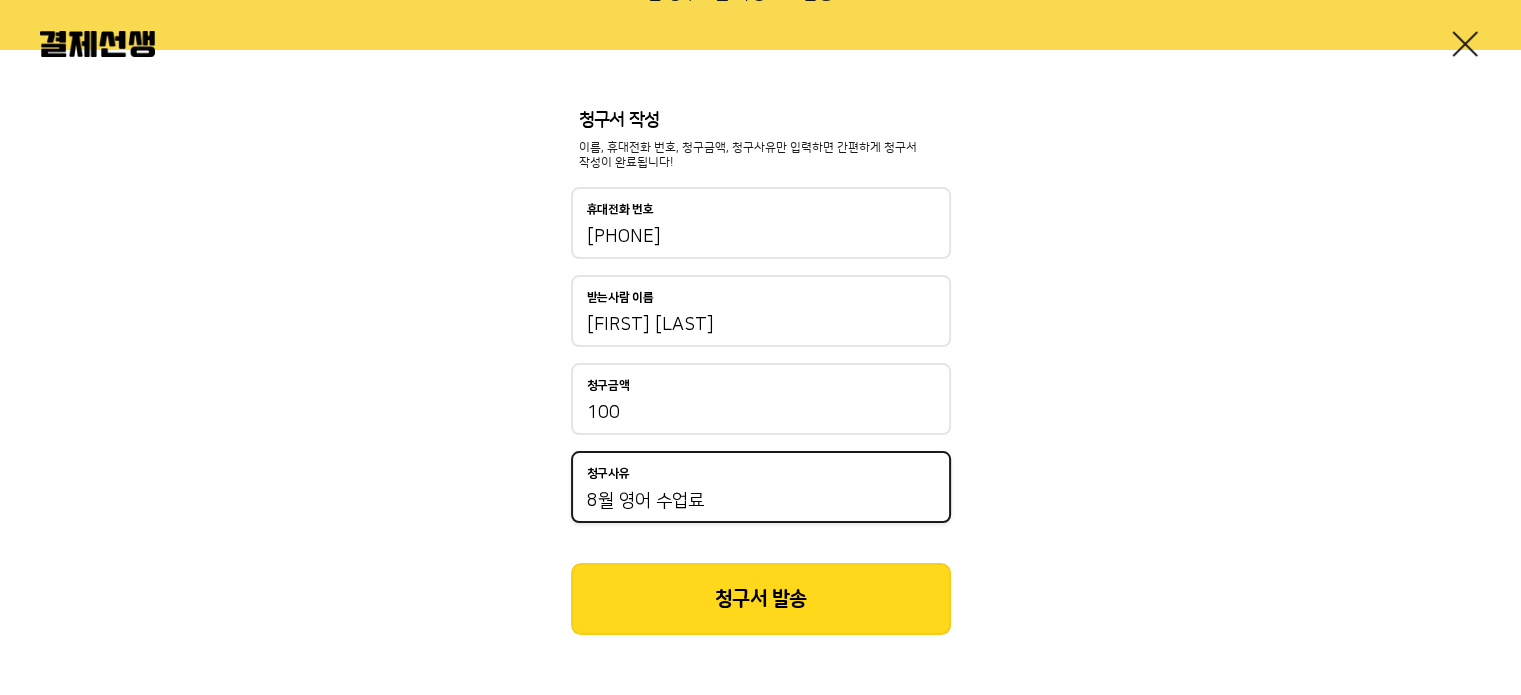 type on "8월 영어 수업료" 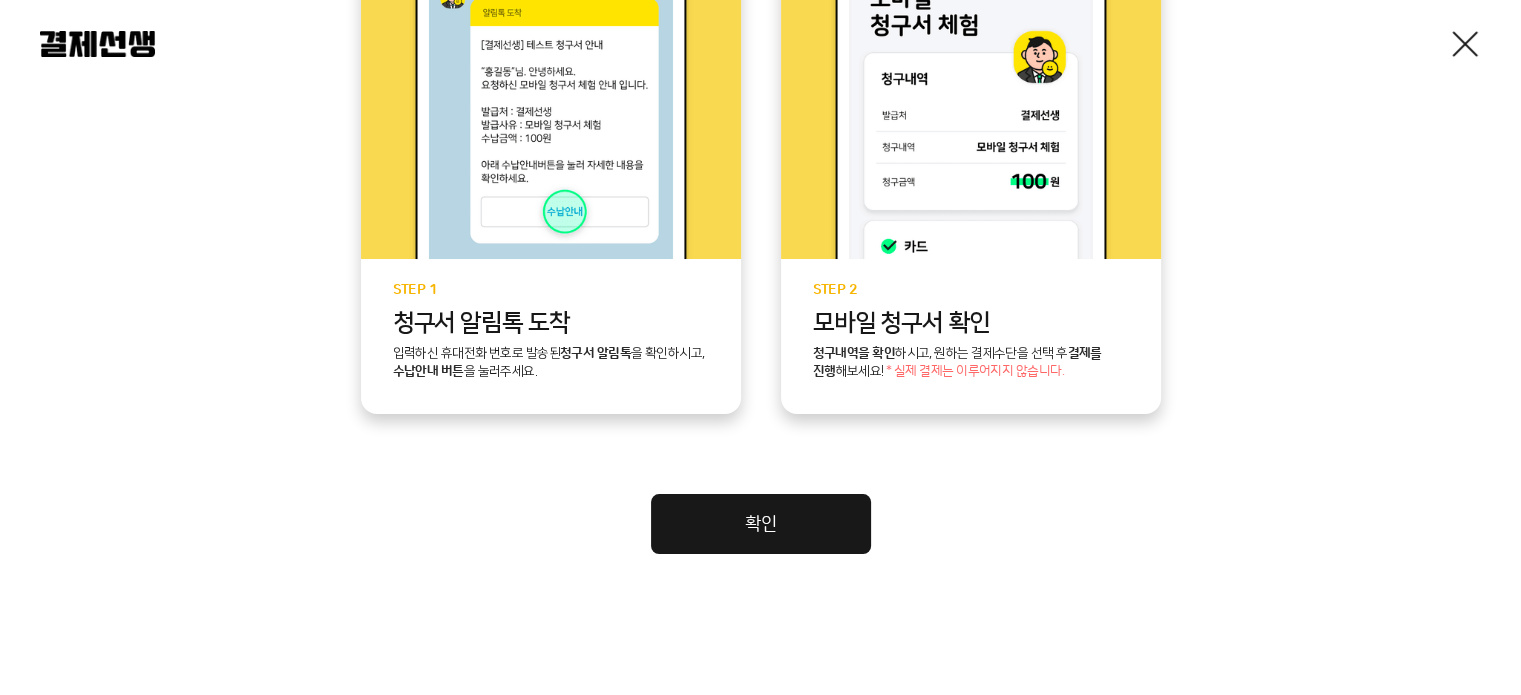scroll, scrollTop: 399, scrollLeft: 0, axis: vertical 